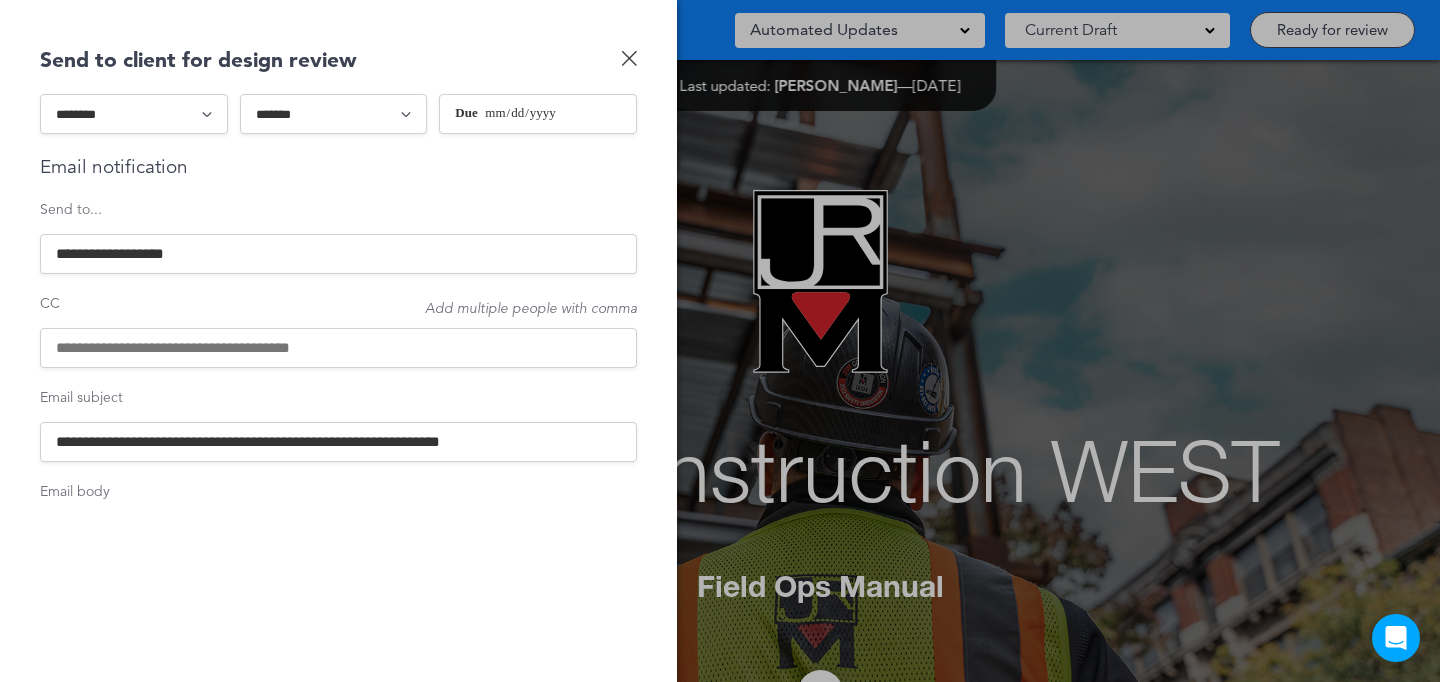 scroll, scrollTop: 0, scrollLeft: 0, axis: both 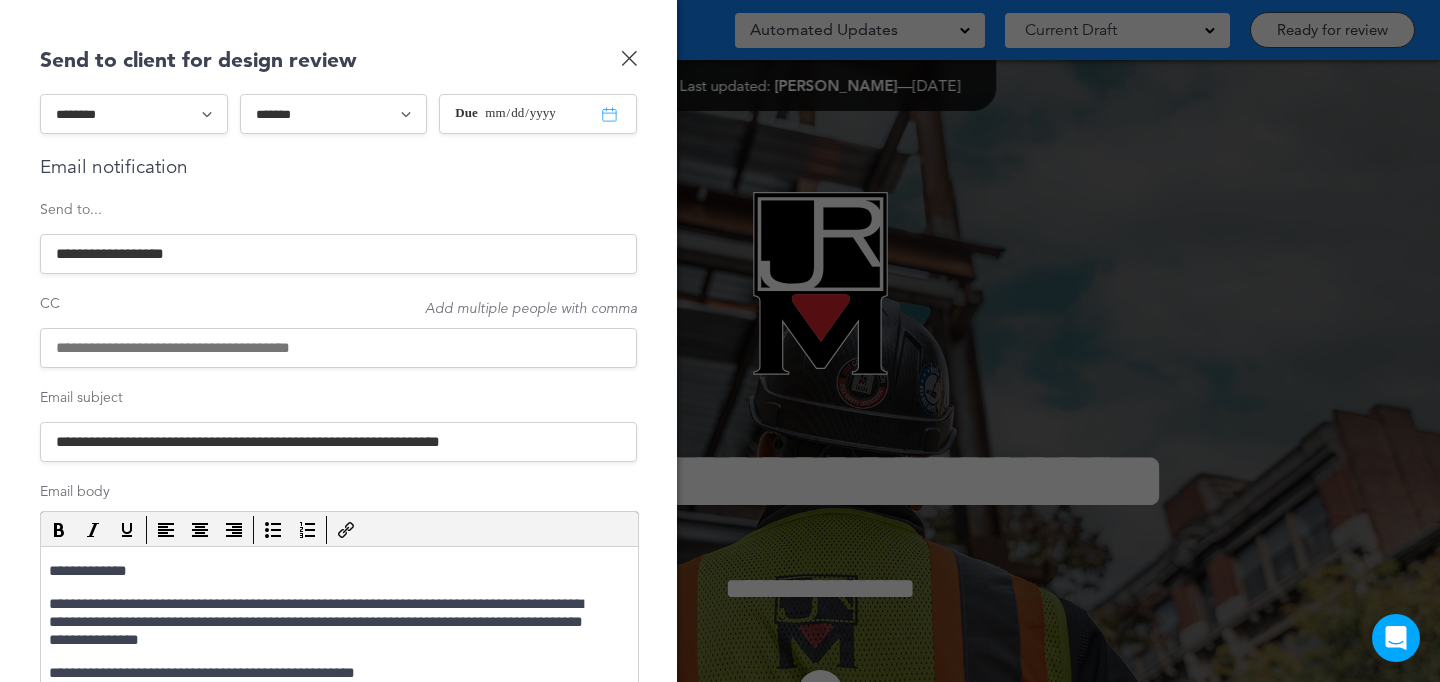 click at bounding box center [338, 348] 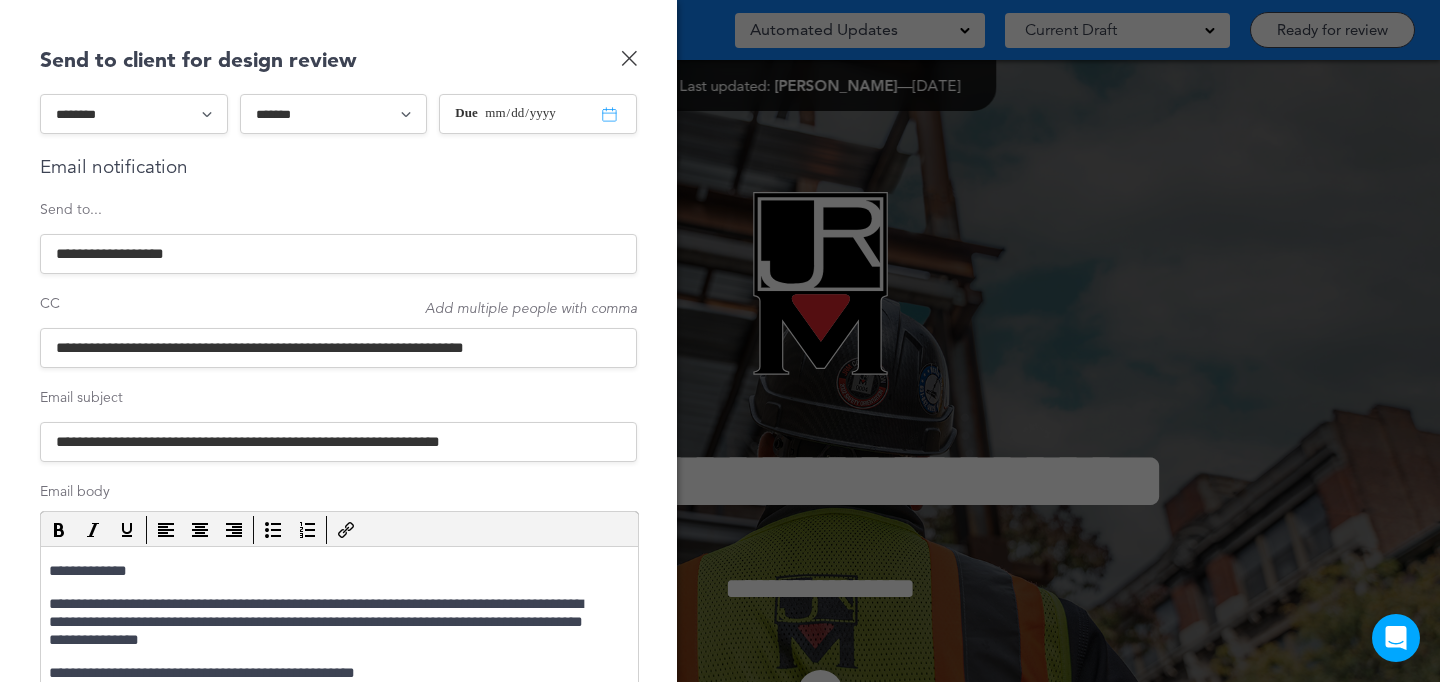 drag, startPoint x: 375, startPoint y: 347, endPoint x: 595, endPoint y: 356, distance: 220.18402 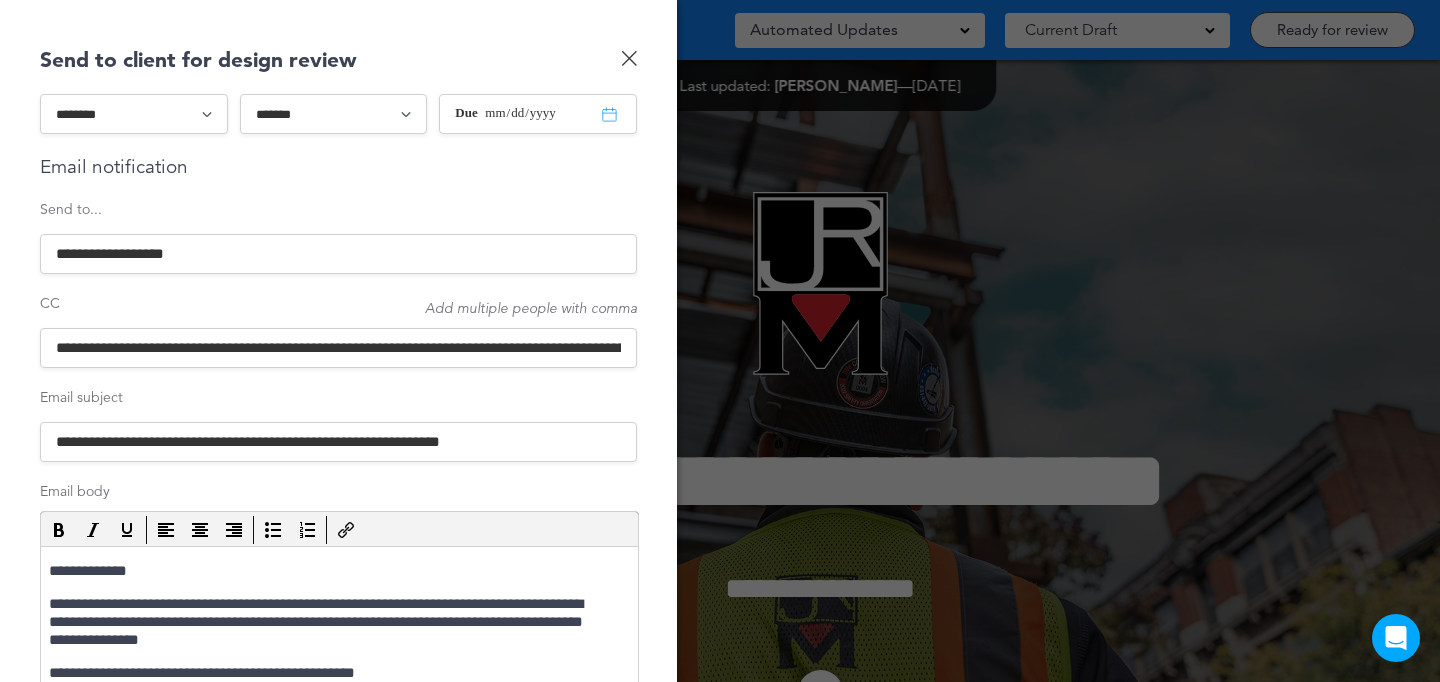 scroll, scrollTop: 0, scrollLeft: 160, axis: horizontal 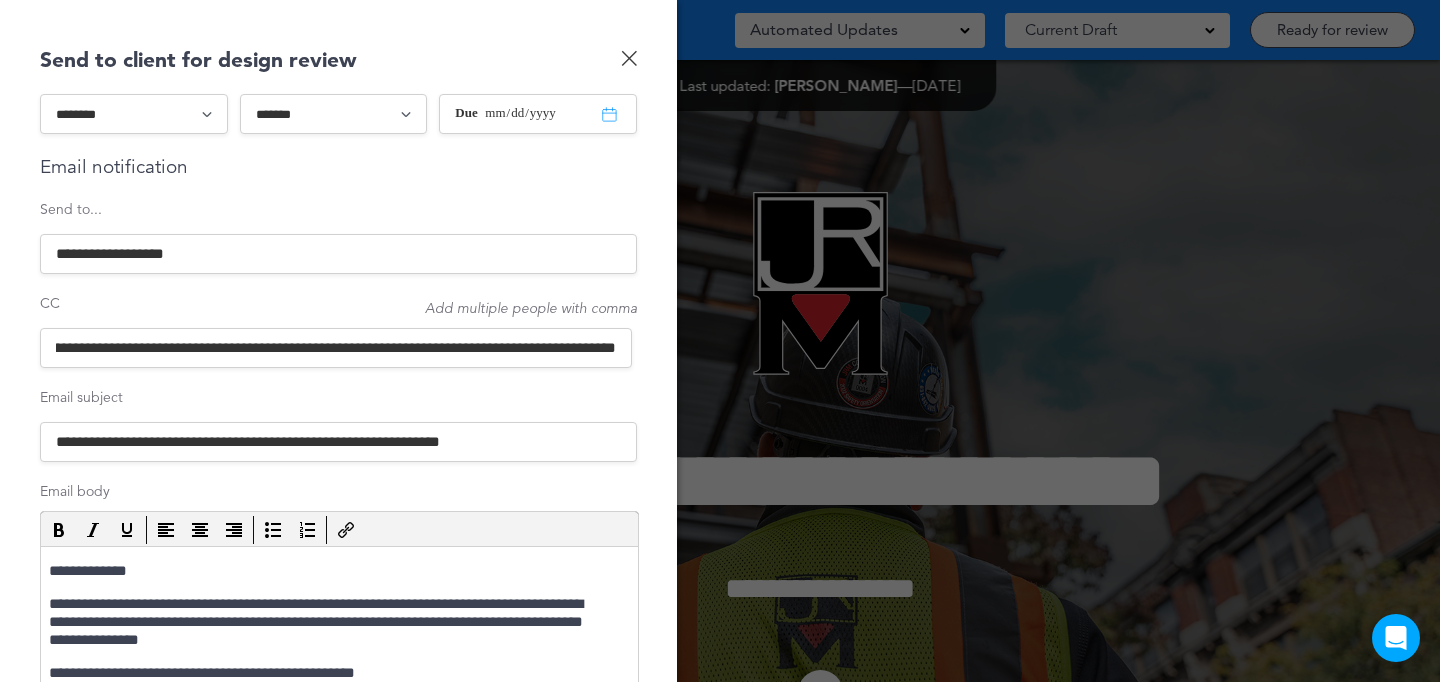 click on "**********" at bounding box center [336, 348] 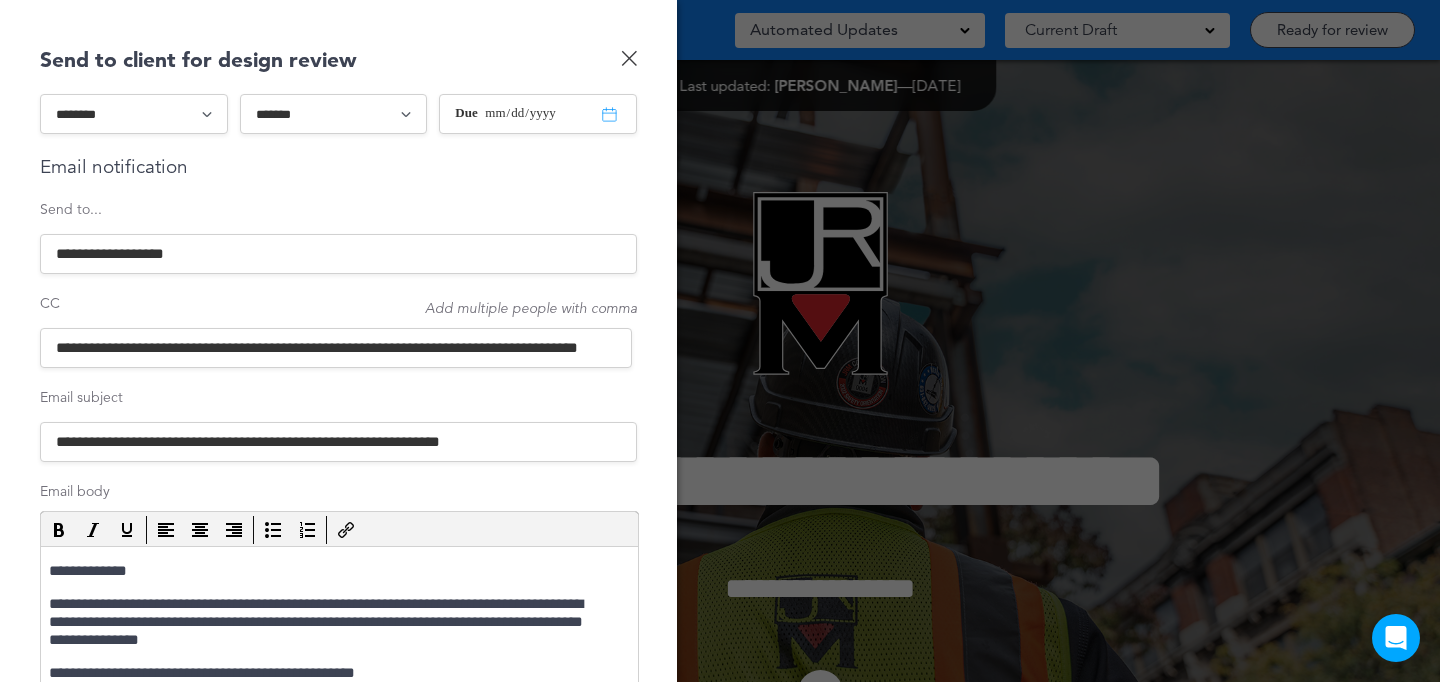 scroll, scrollTop: 0, scrollLeft: 96, axis: horizontal 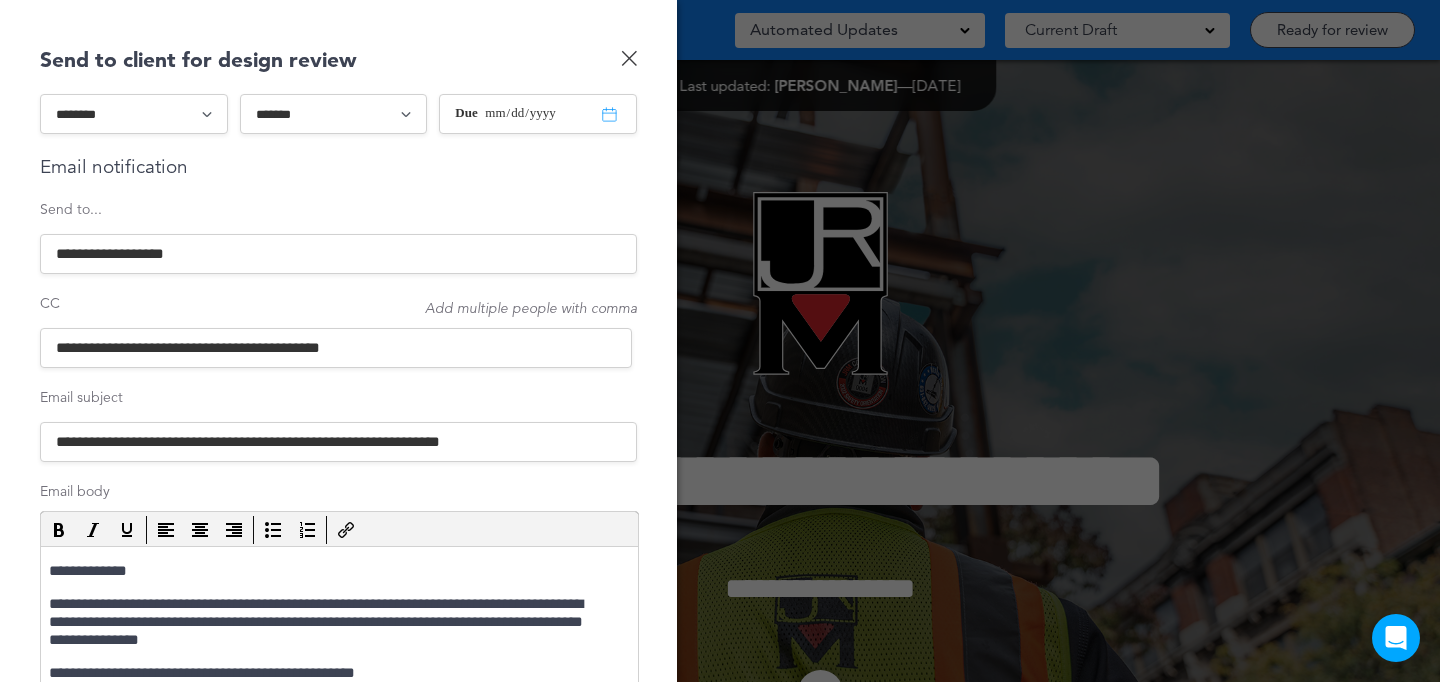 paste on "**********" 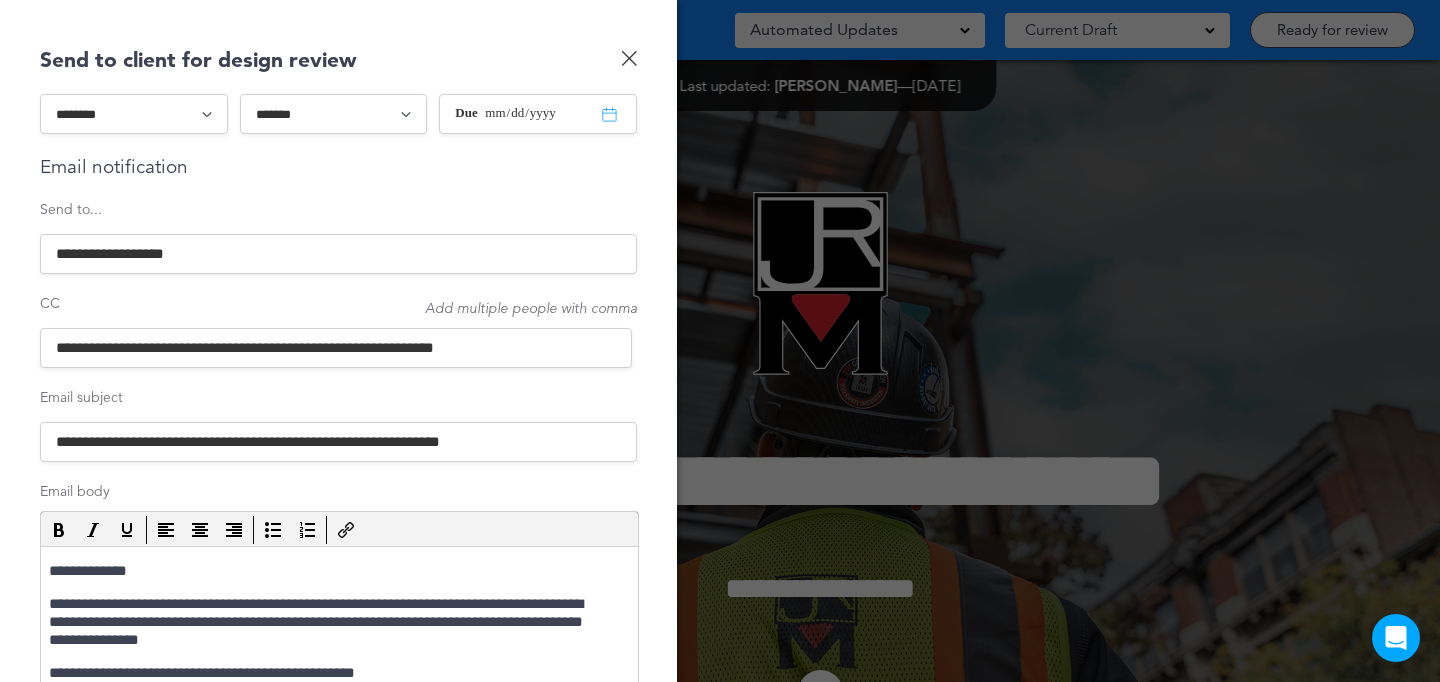 click on "**********" at bounding box center [336, 348] 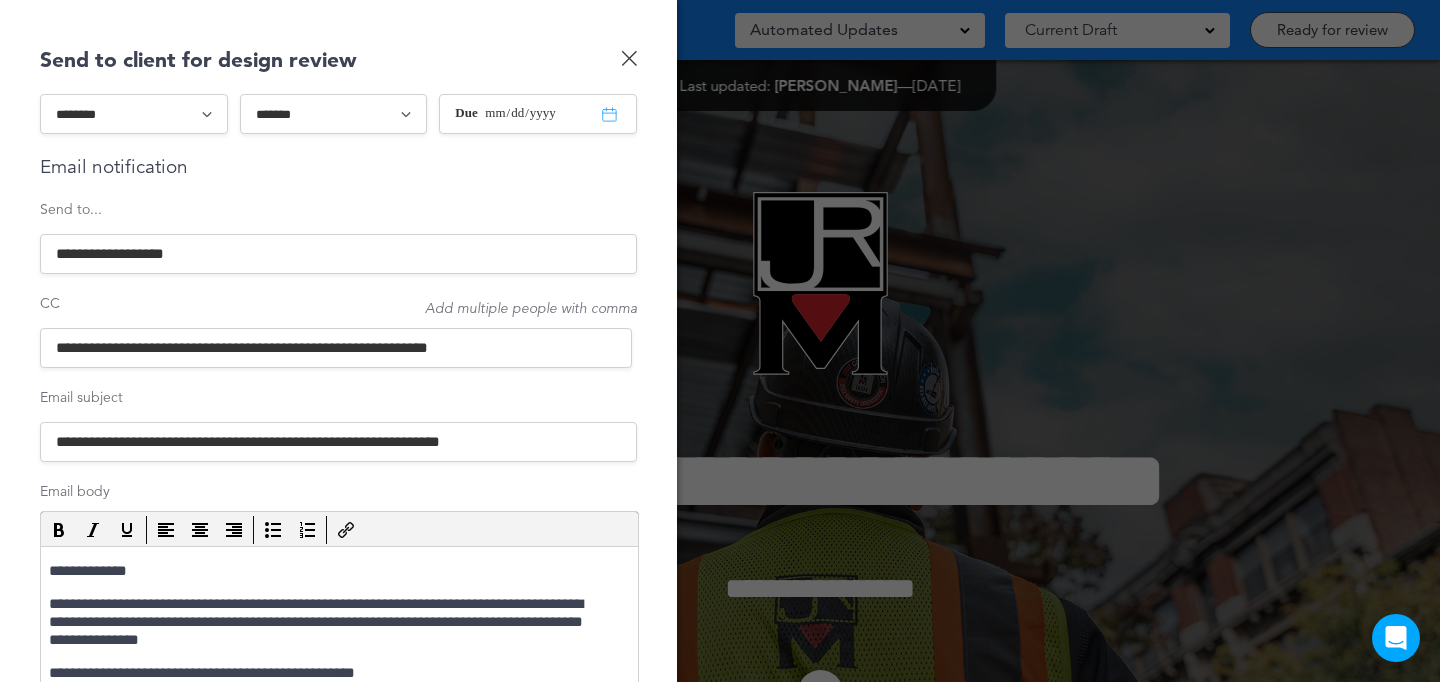 click on "**********" at bounding box center [336, 348] 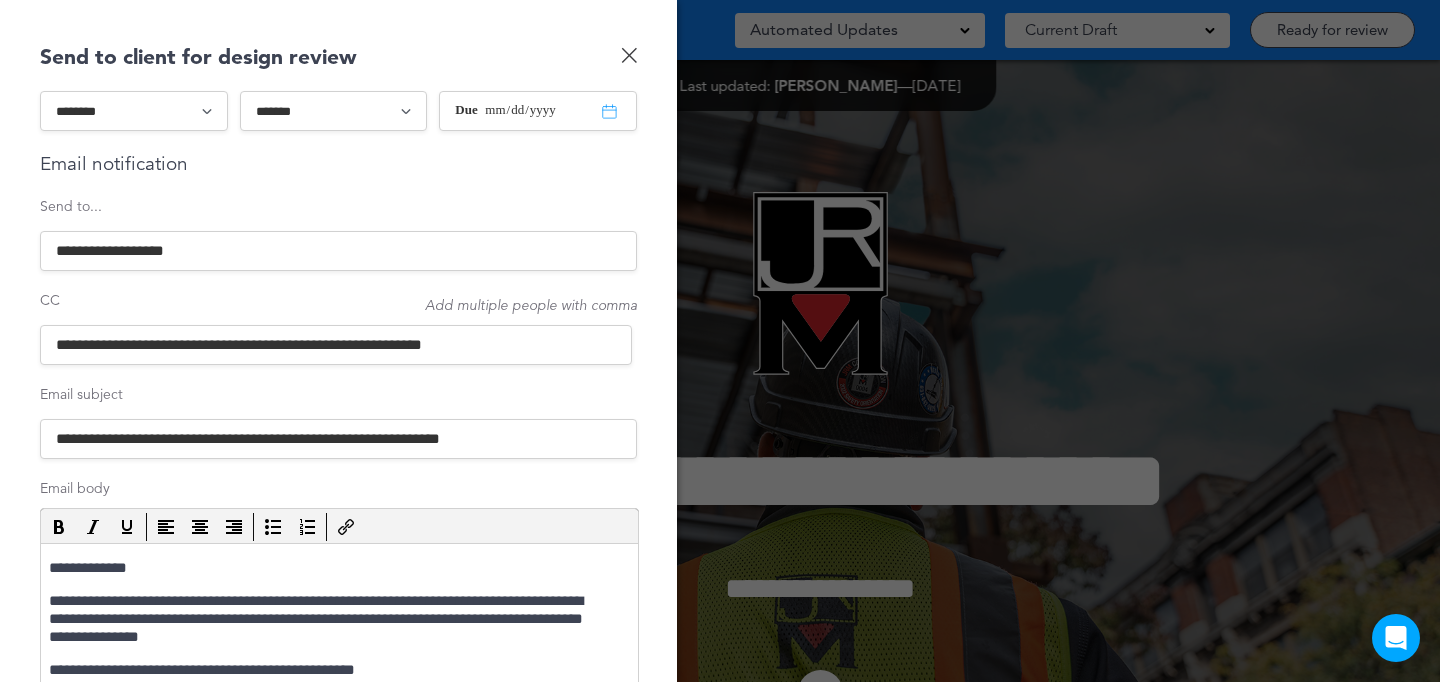 scroll, scrollTop: 4, scrollLeft: 0, axis: vertical 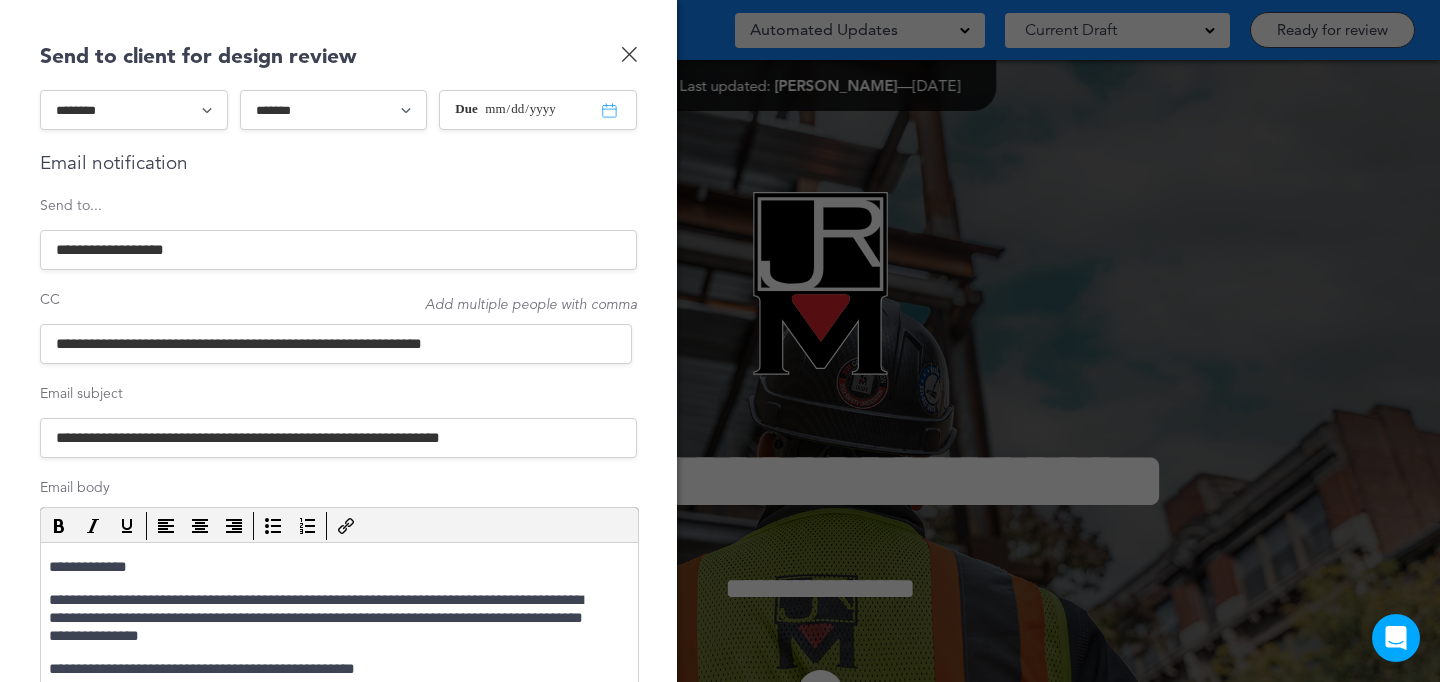 type on "**********" 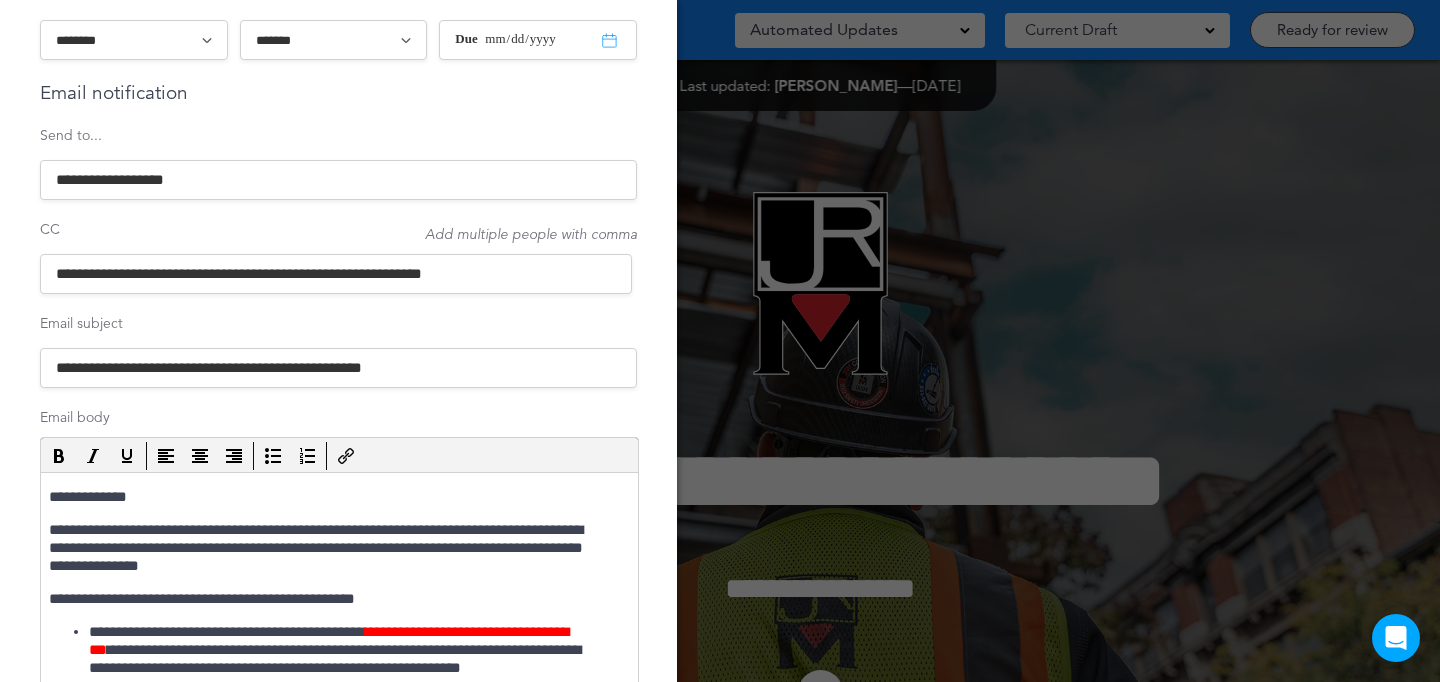 scroll, scrollTop: 192, scrollLeft: 0, axis: vertical 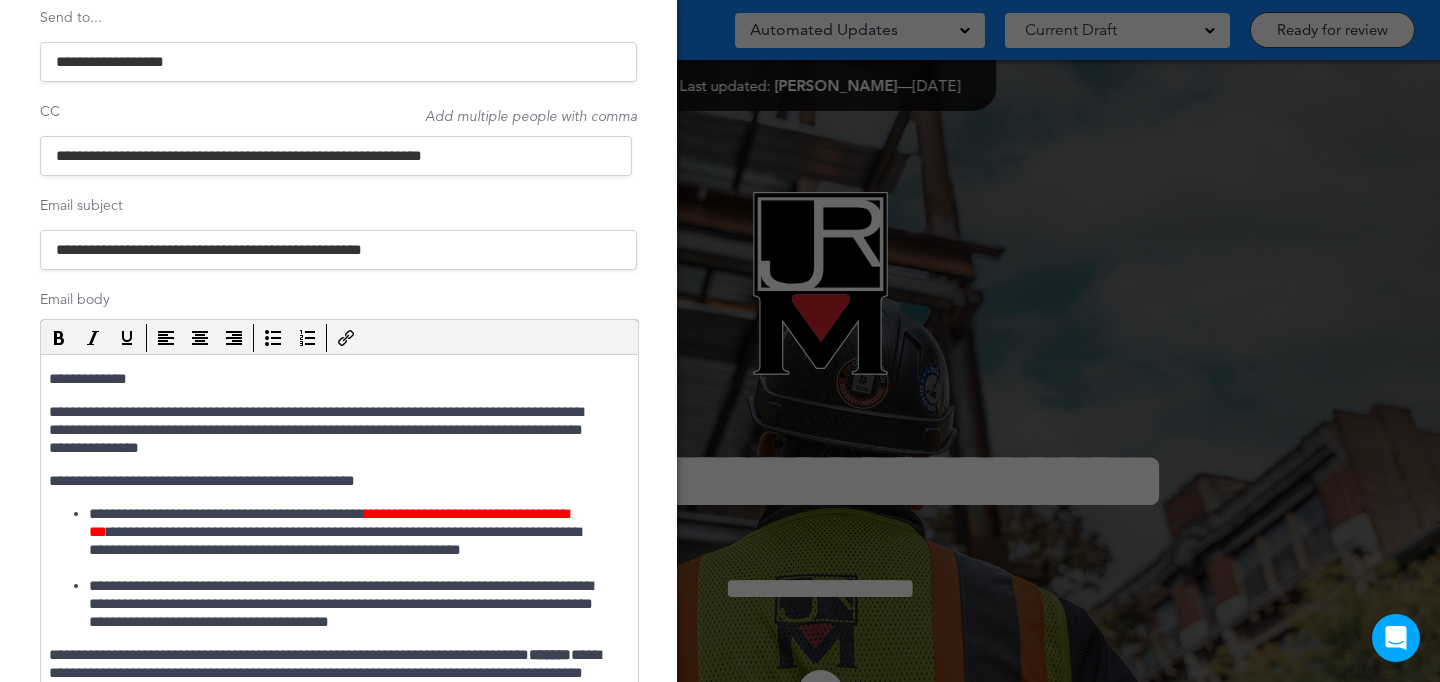 type on "**********" 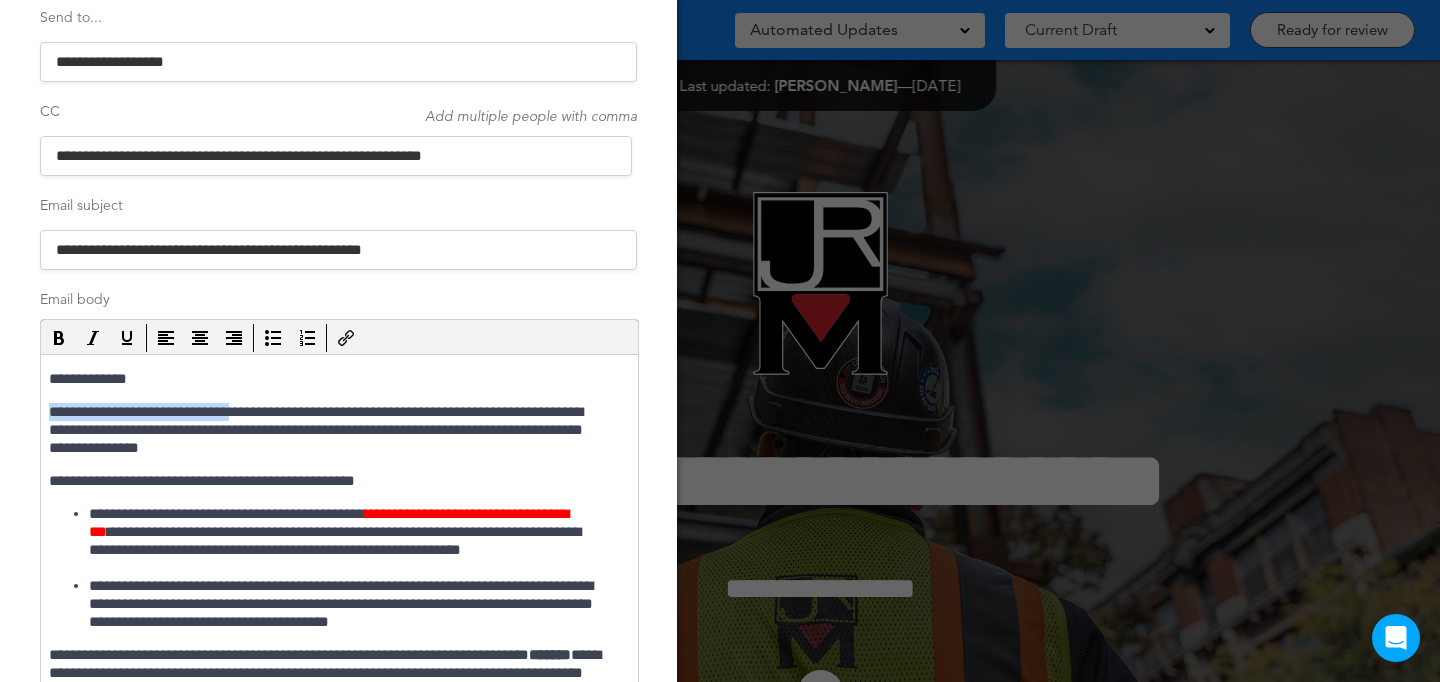 drag, startPoint x: 257, startPoint y: 408, endPoint x: 47, endPoint y: 414, distance: 210.0857 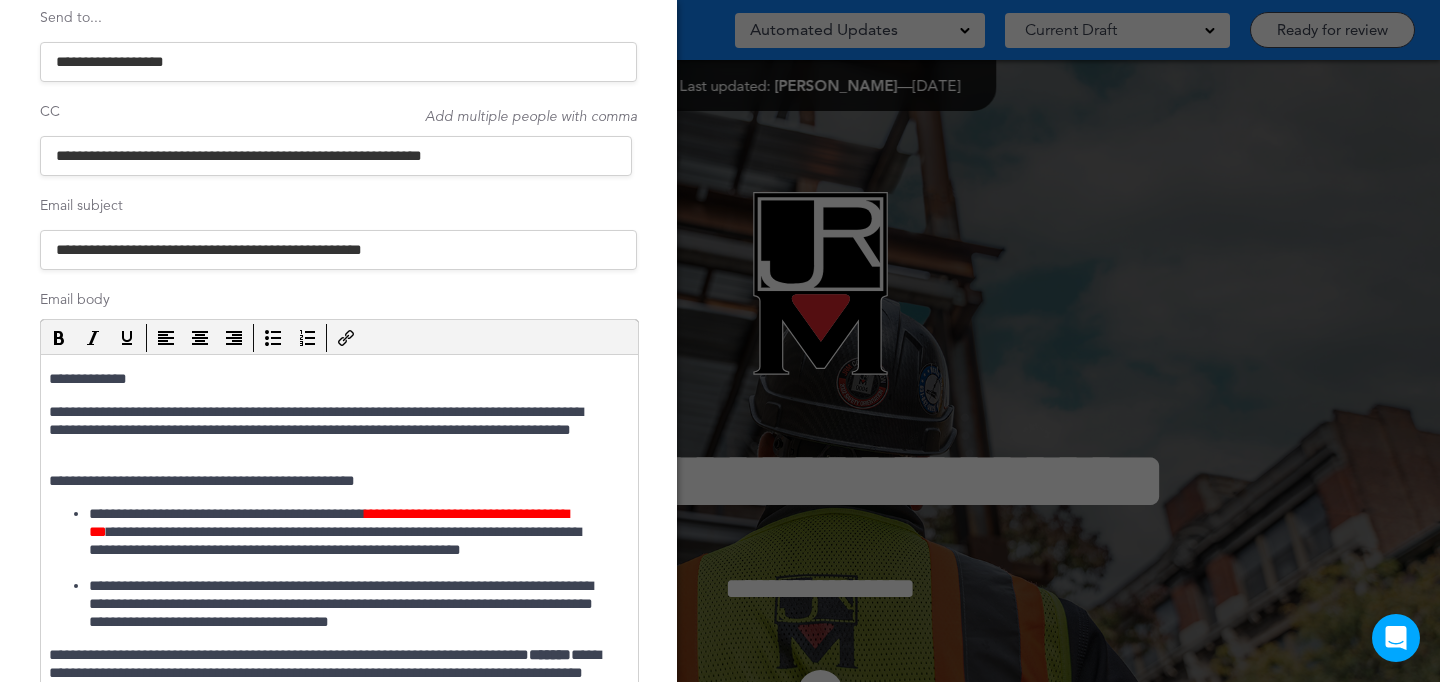 click on "**********" at bounding box center [329, 430] 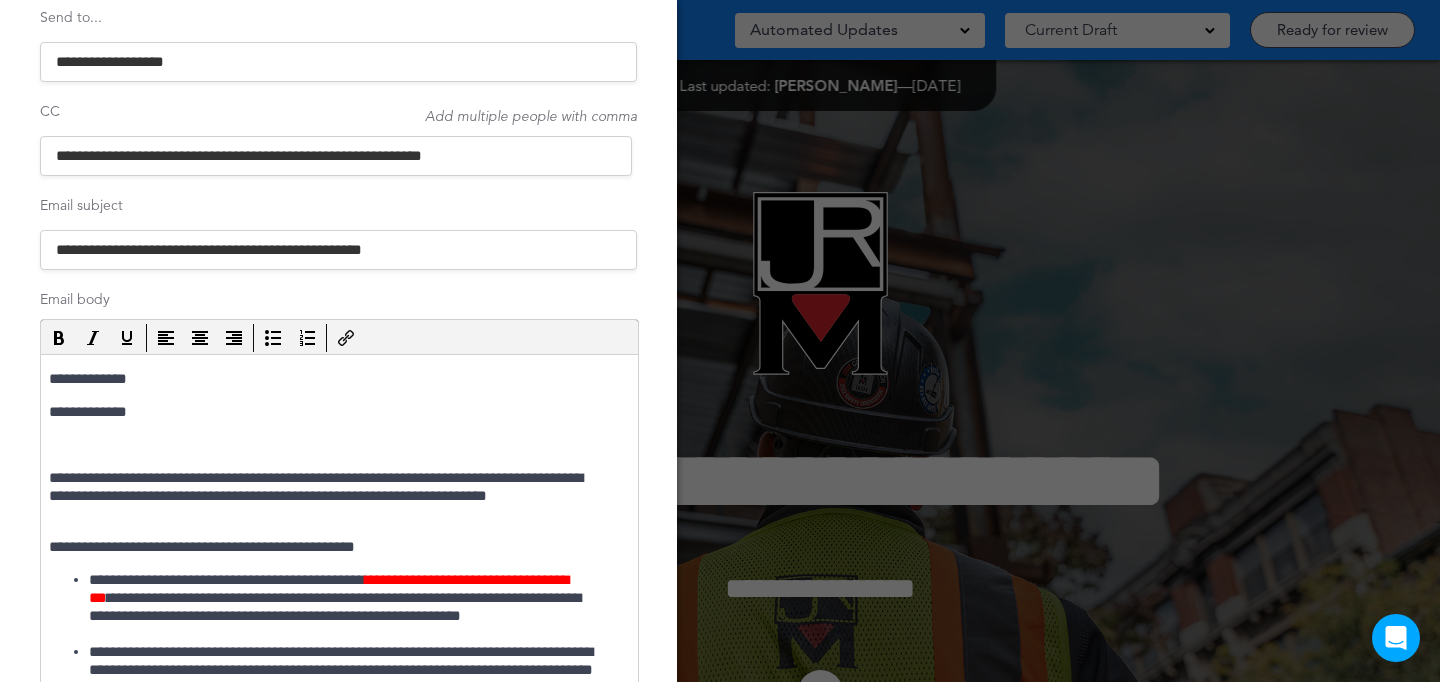click on "**********" at bounding box center [329, 412] 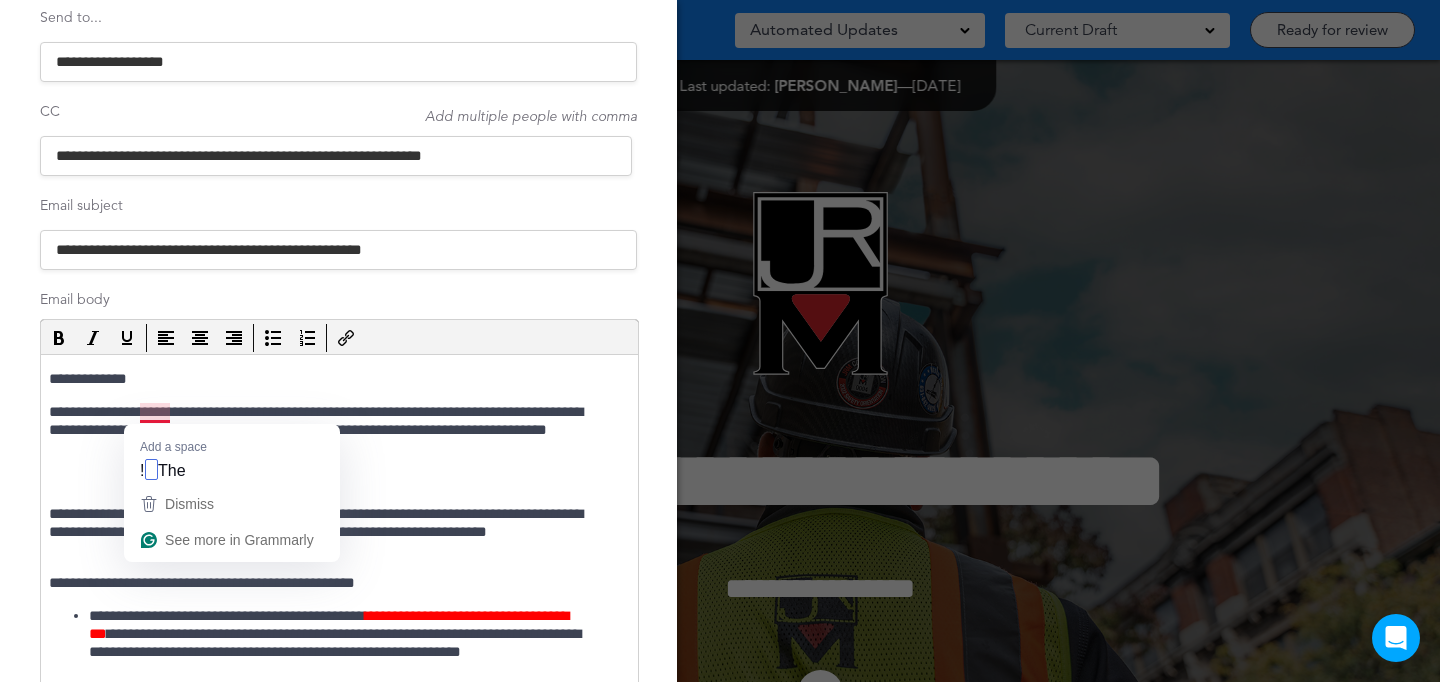 click on "**********" at bounding box center [329, 430] 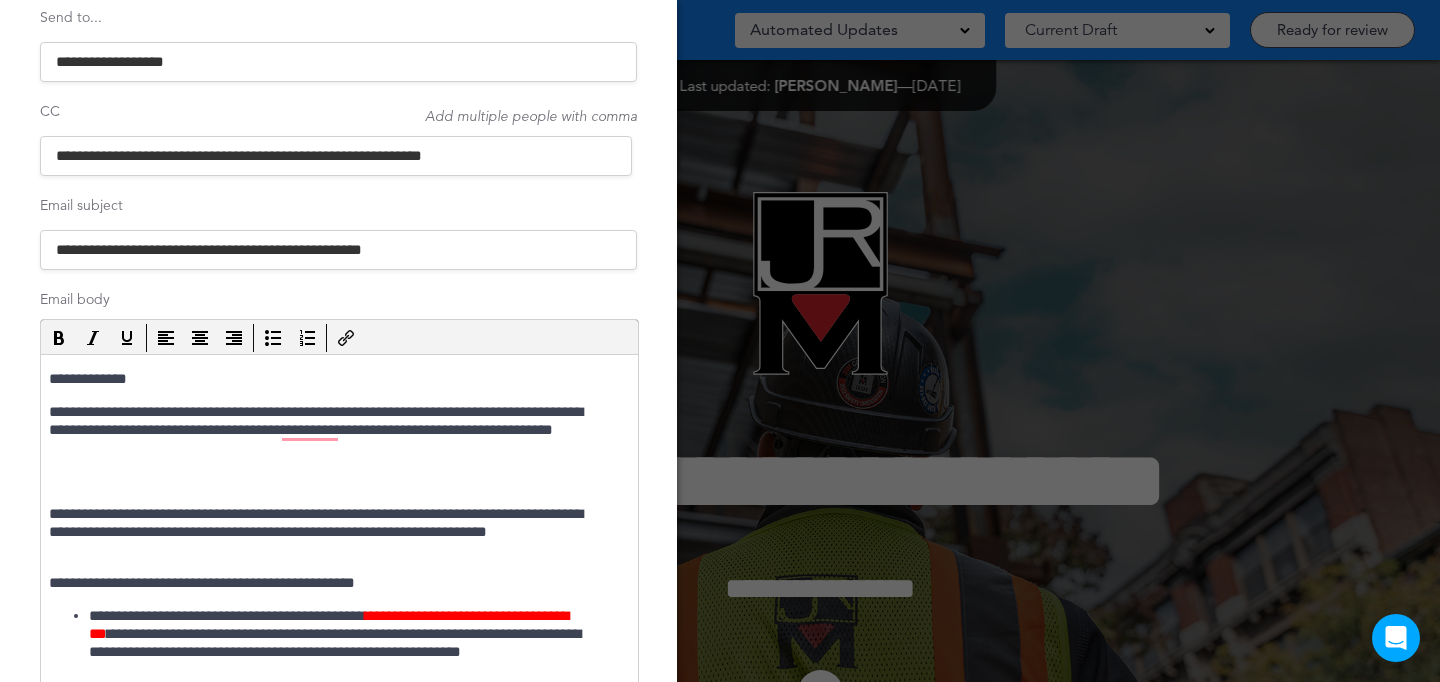 click on "**********" at bounding box center [329, 430] 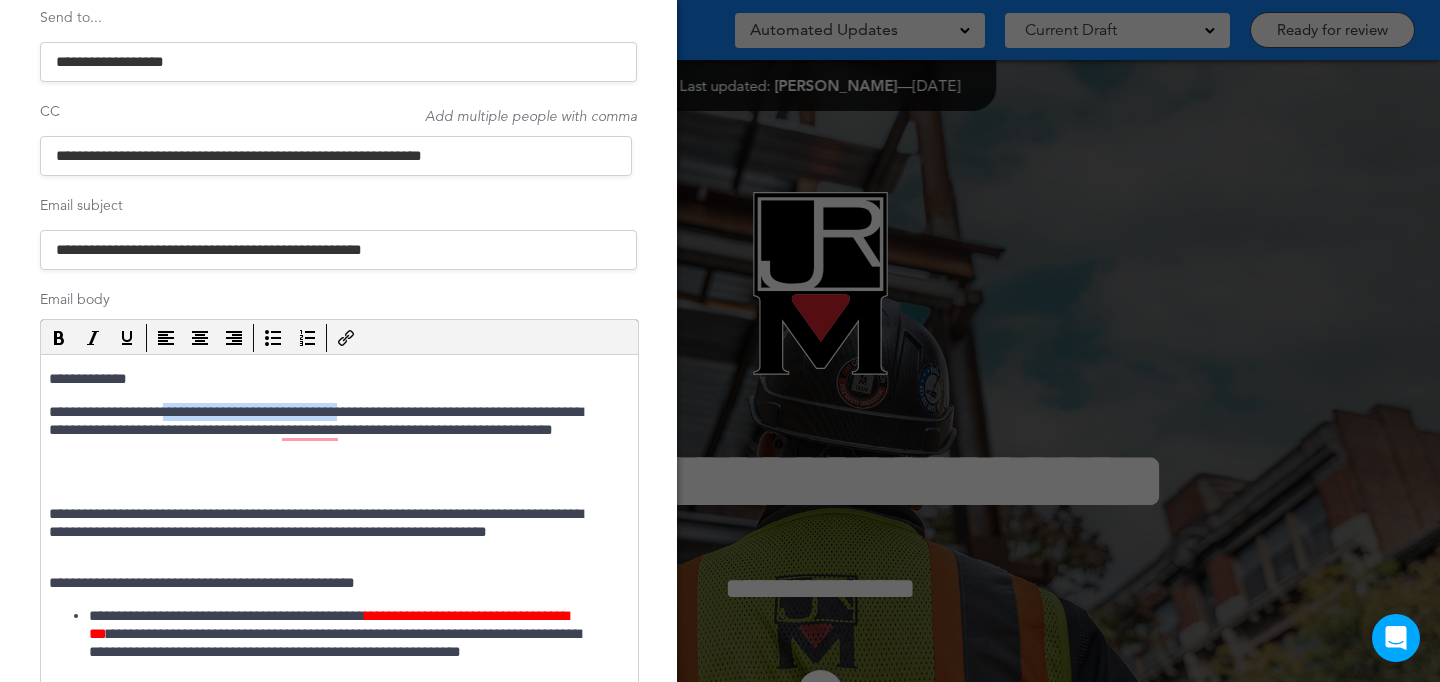 drag, startPoint x: 187, startPoint y: 413, endPoint x: 400, endPoint y: 415, distance: 213.00938 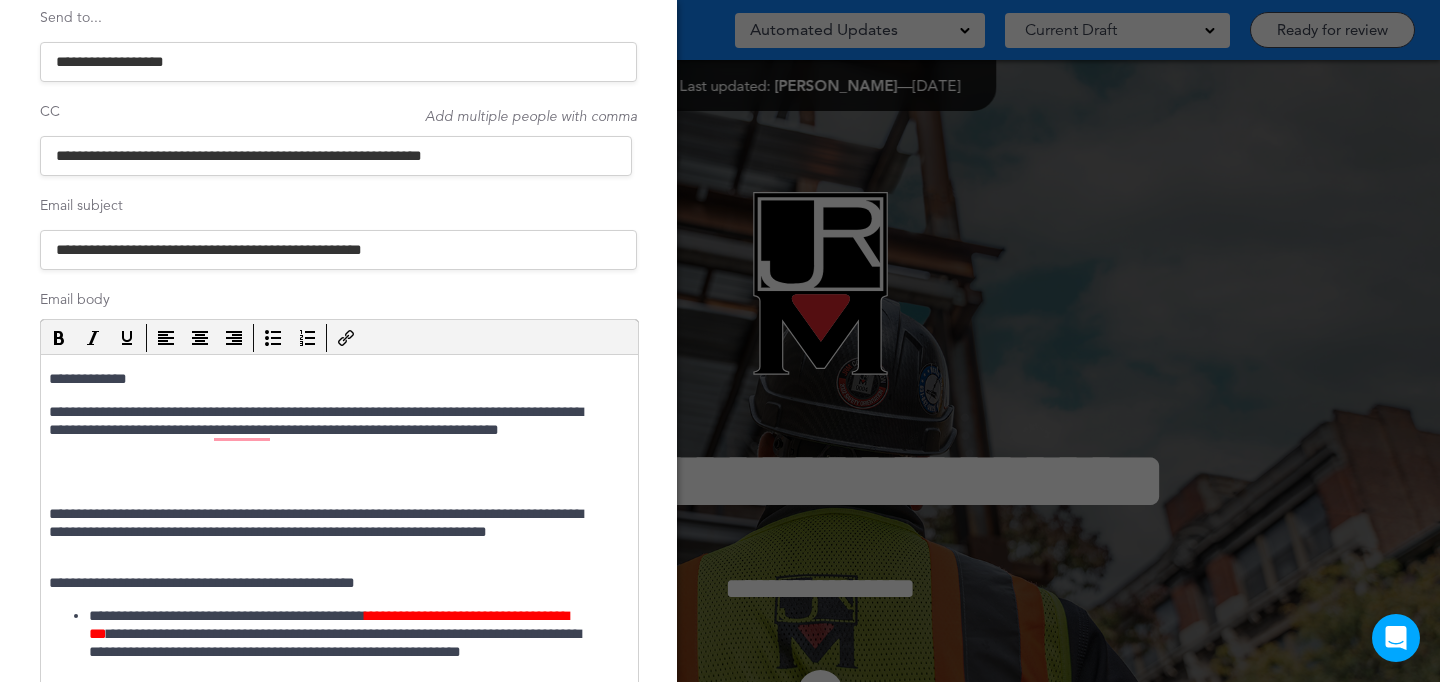 click on "**********" at bounding box center [329, 430] 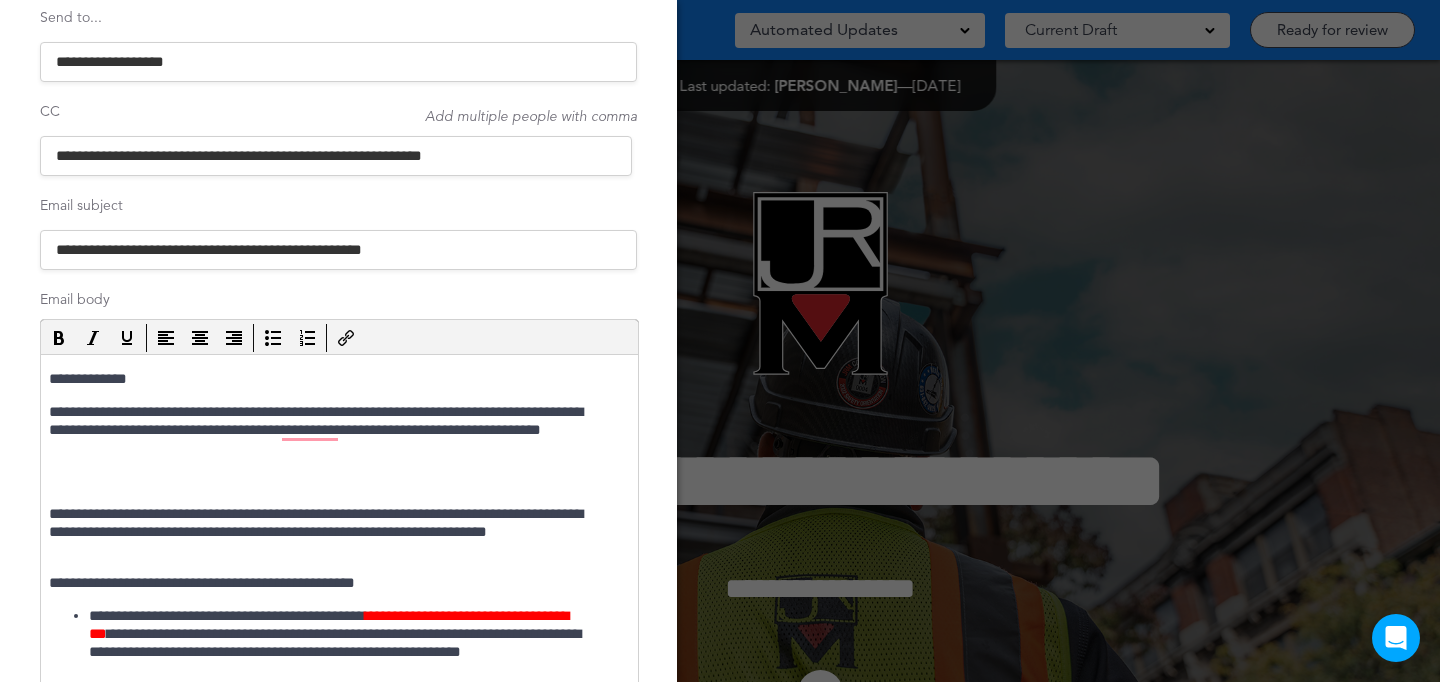 click on "**********" at bounding box center (329, 430) 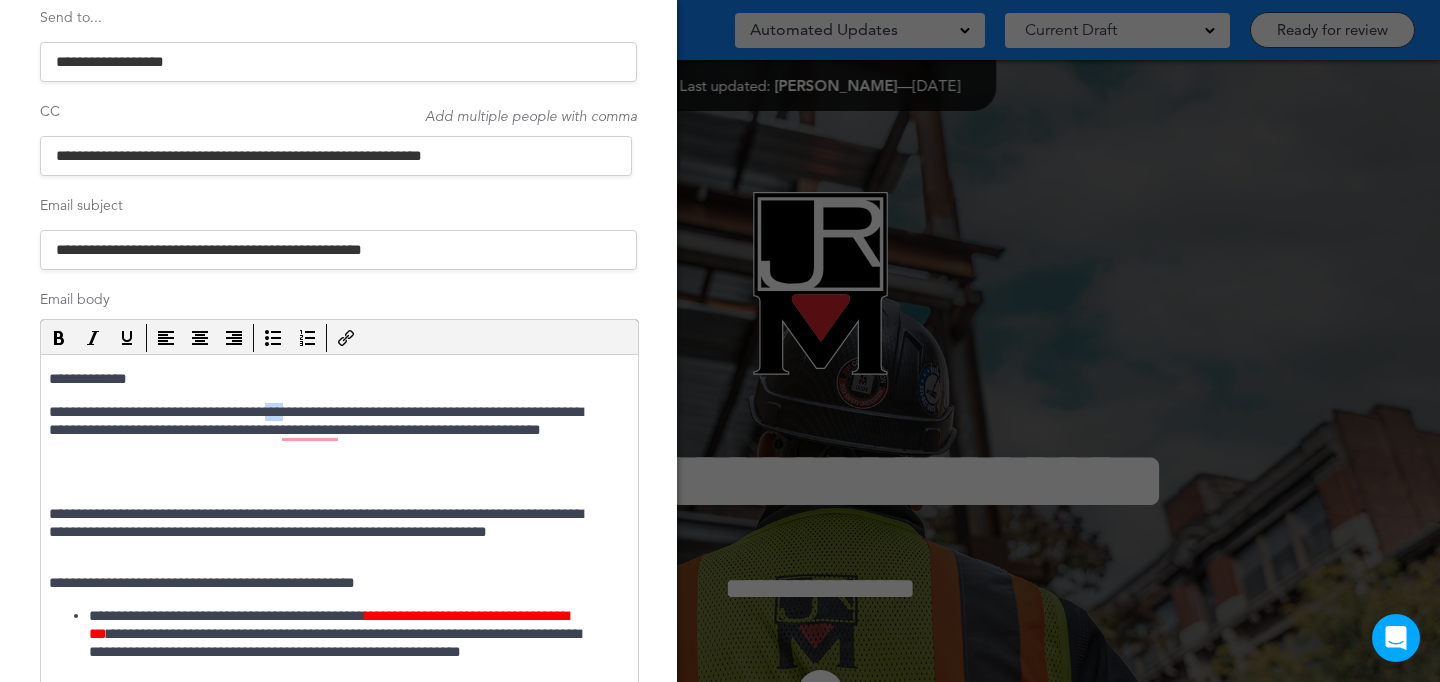 click on "**********" at bounding box center (329, 430) 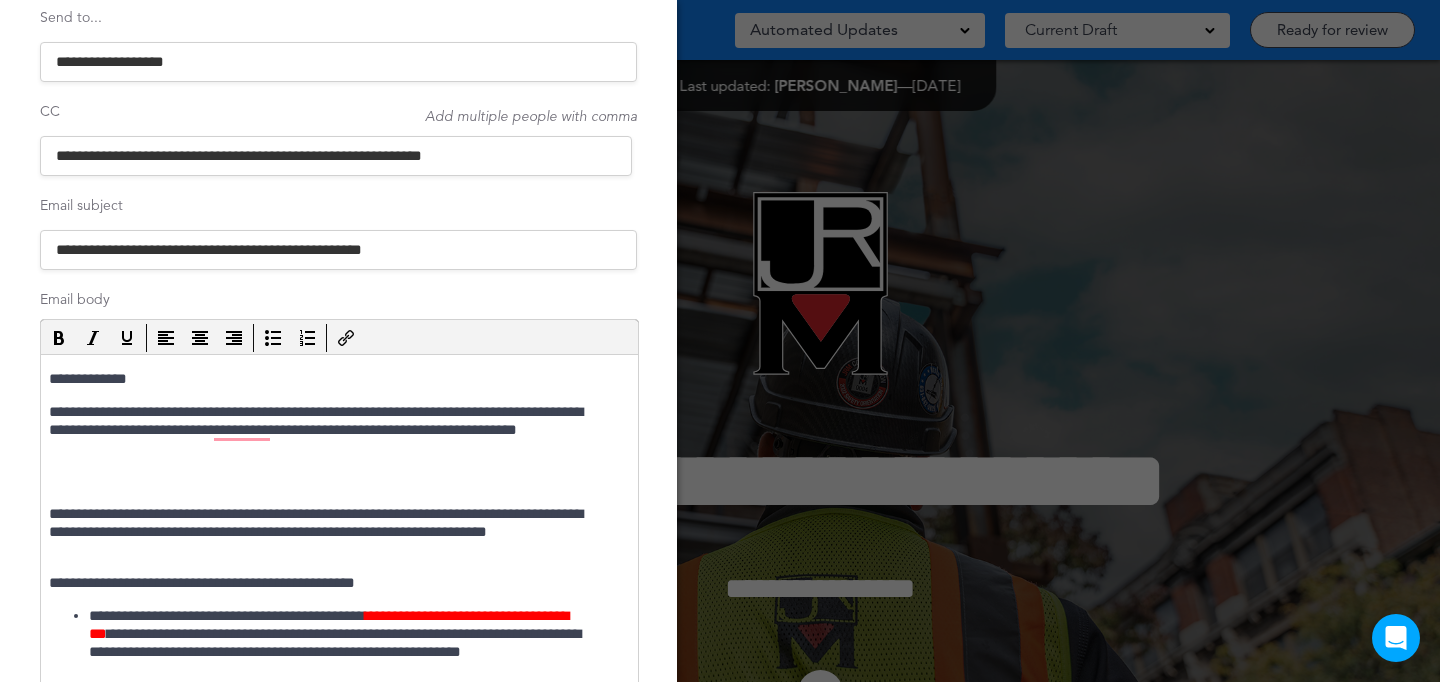 click on "**********" at bounding box center [329, 430] 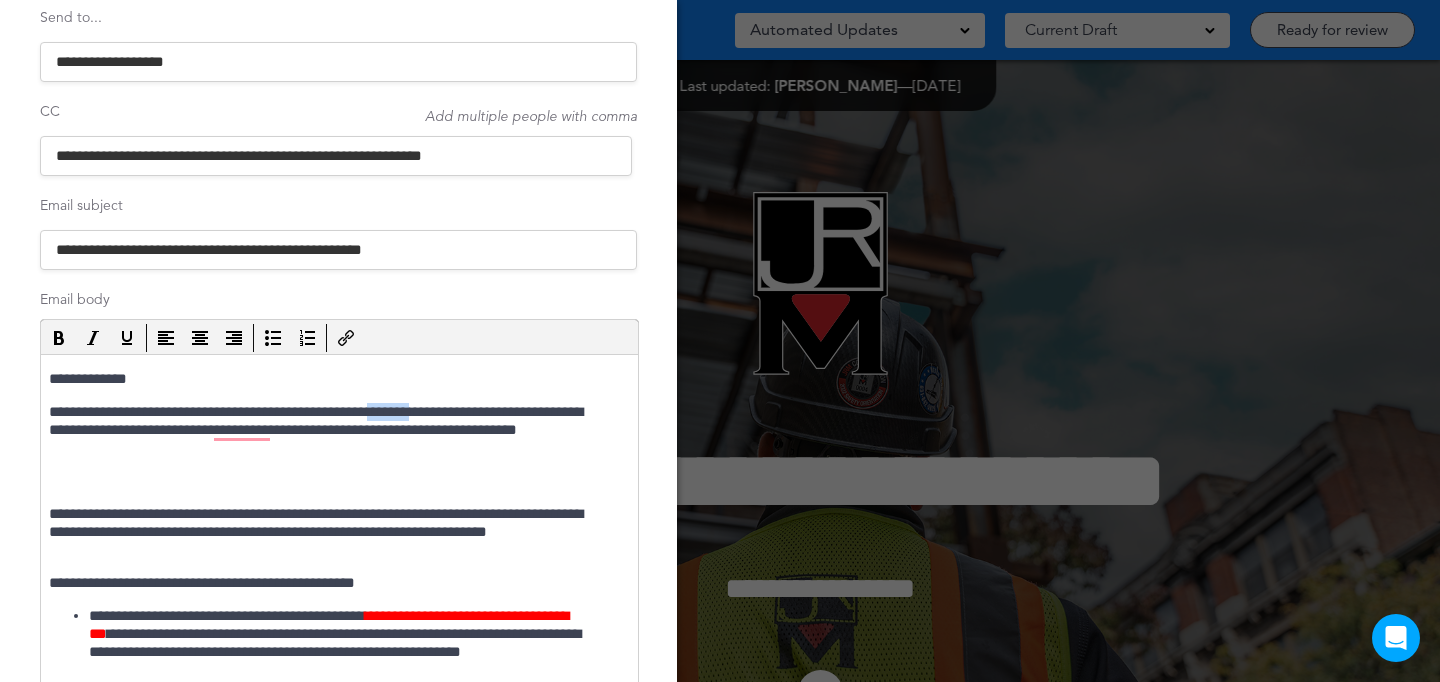 click on "**********" at bounding box center [329, 430] 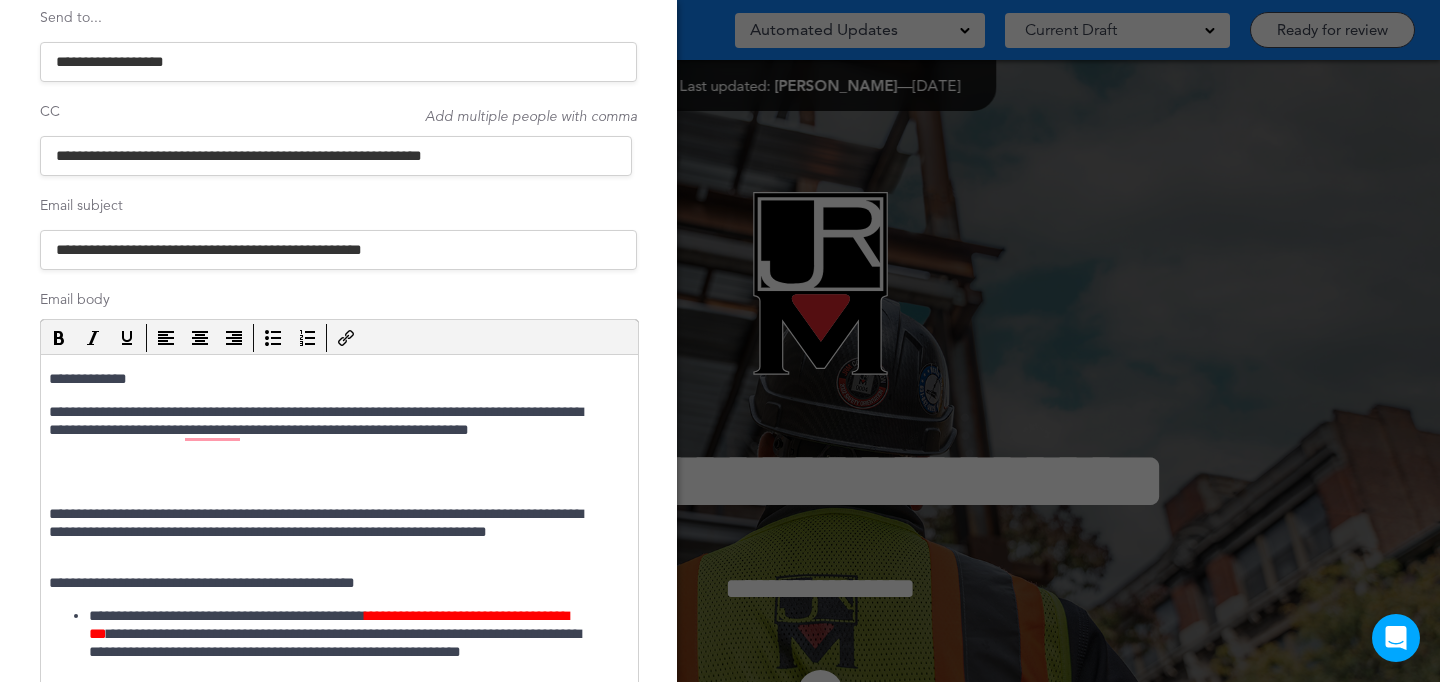click on "**********" at bounding box center [329, 430] 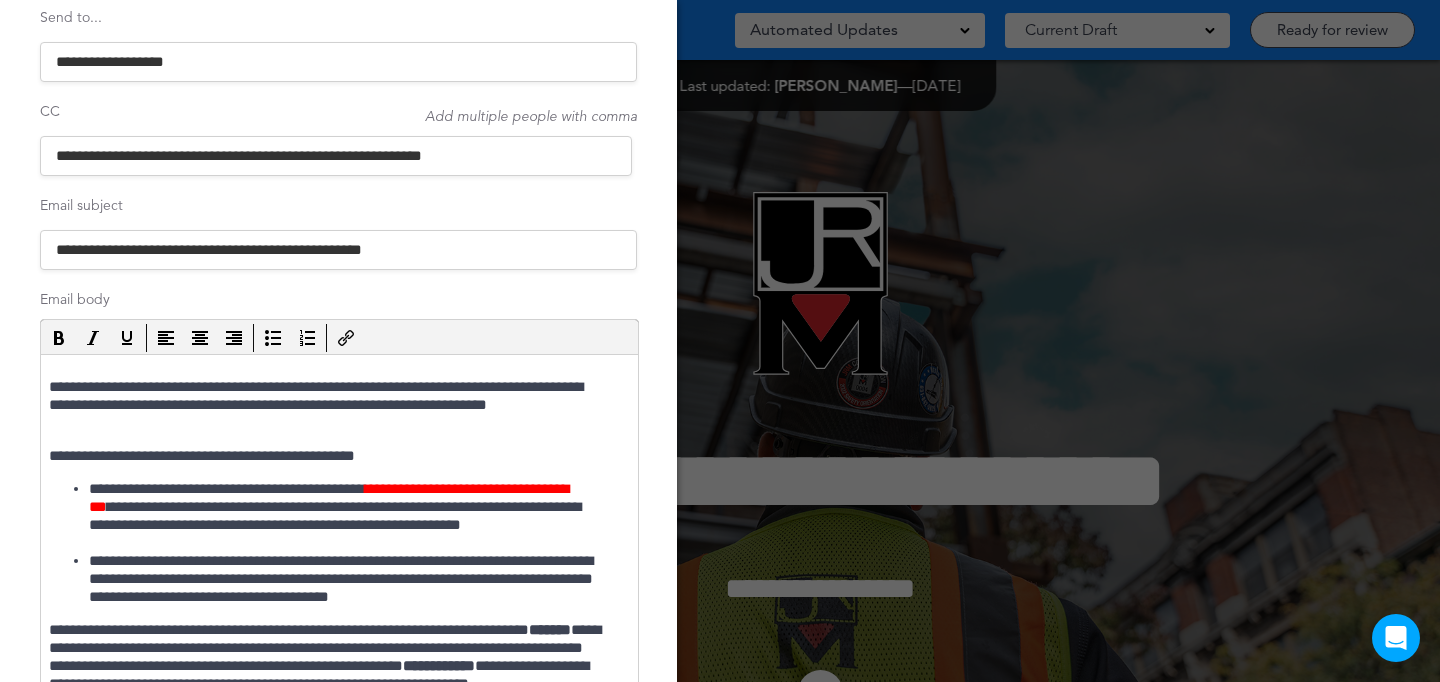 scroll, scrollTop: 143, scrollLeft: 0, axis: vertical 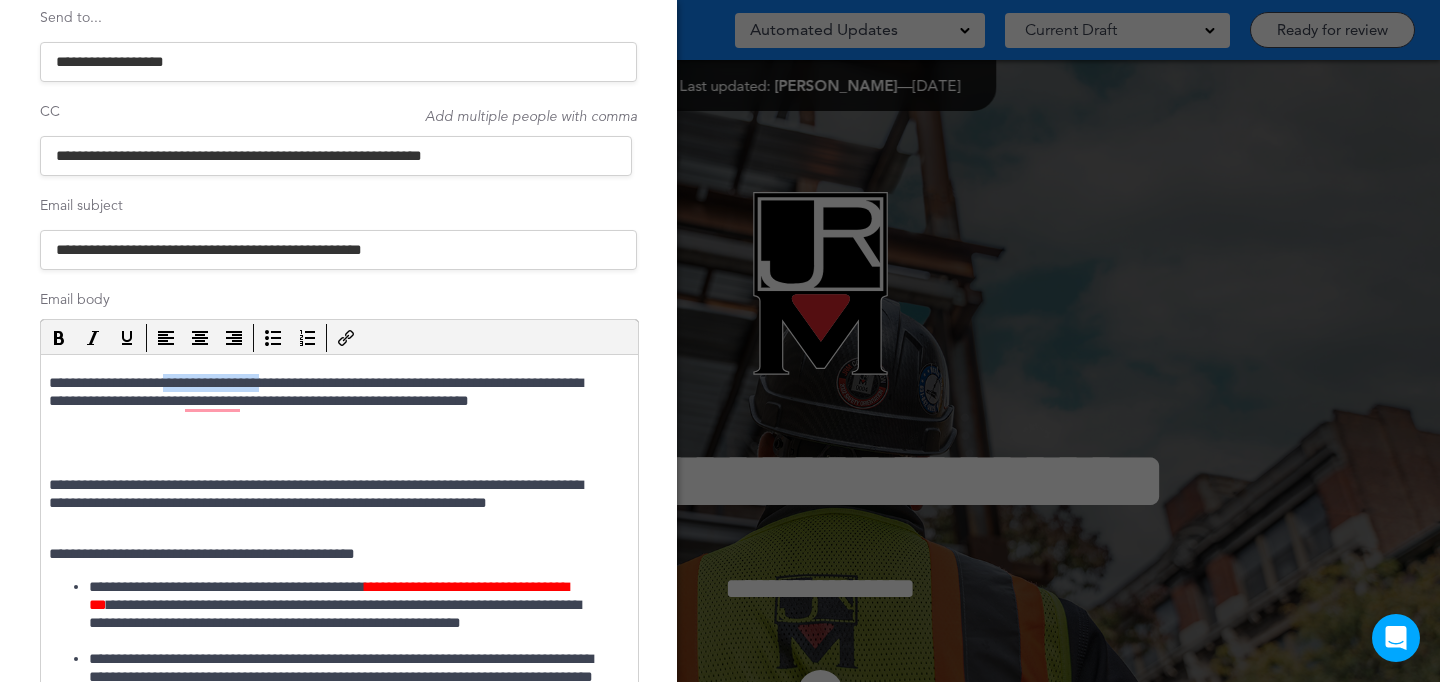 drag, startPoint x: 306, startPoint y: 382, endPoint x: 187, endPoint y: 386, distance: 119.06721 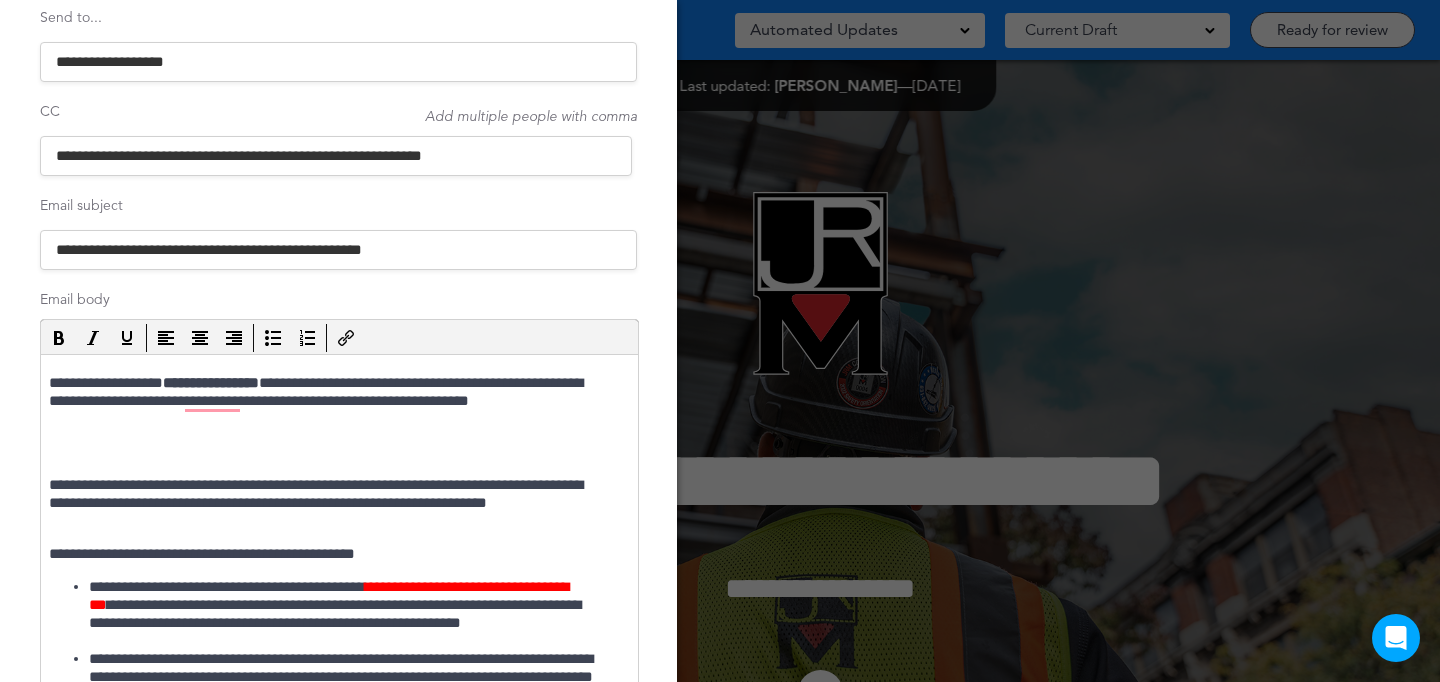 click on "**********" at bounding box center [329, 401] 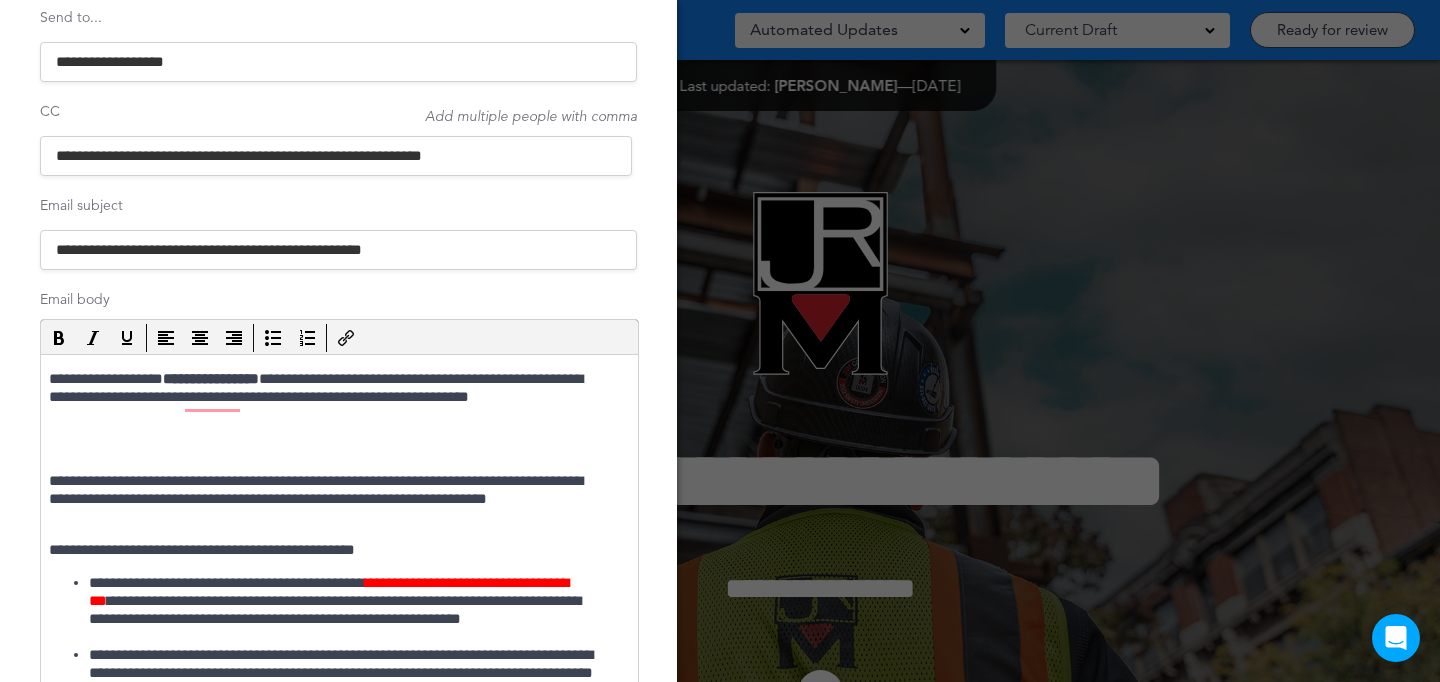 scroll, scrollTop: 33, scrollLeft: 0, axis: vertical 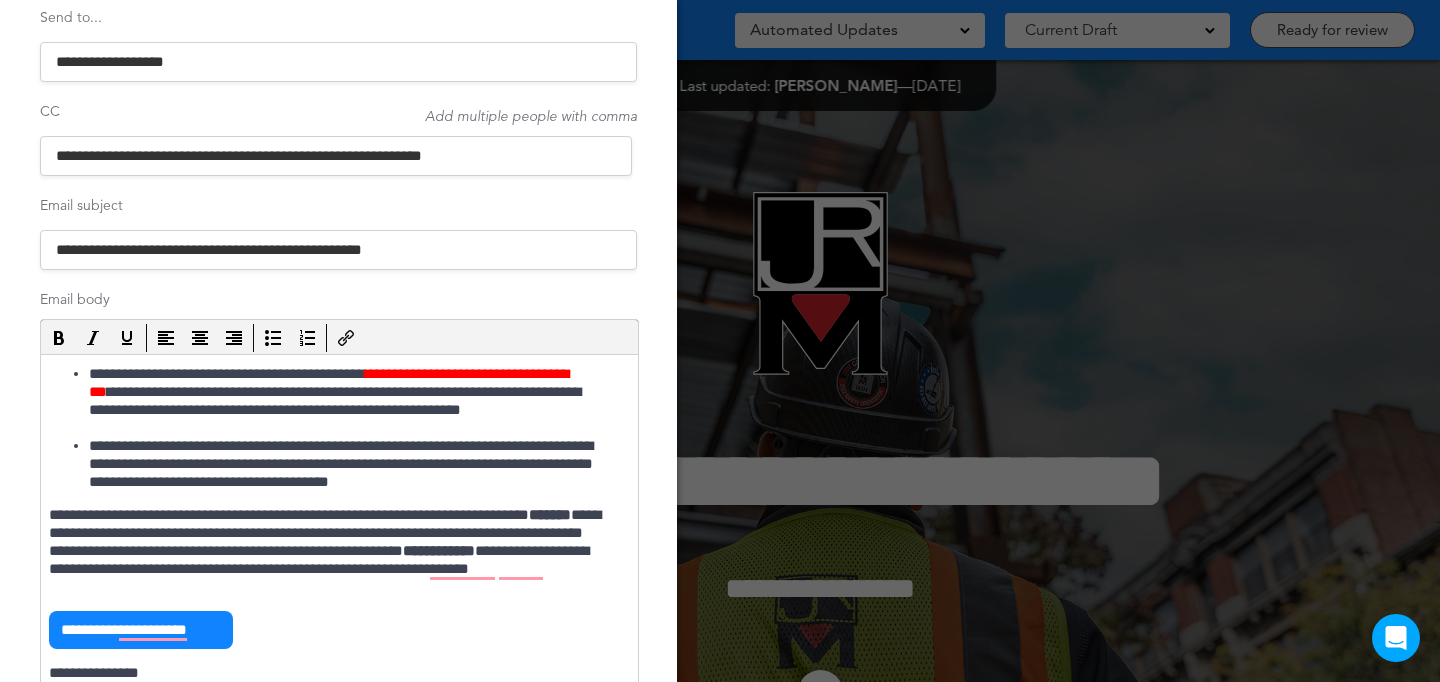 click on "**********" at bounding box center (329, 551) 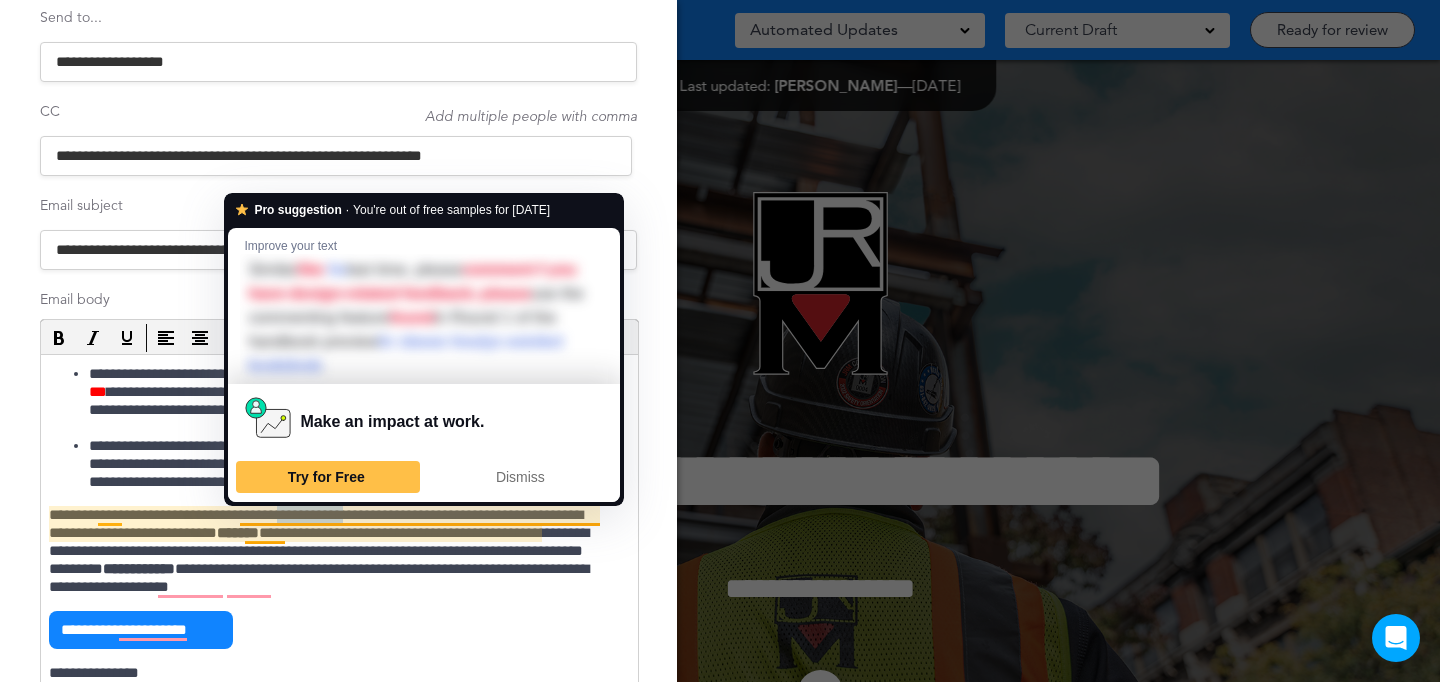 drag, startPoint x: 306, startPoint y: 514, endPoint x: 378, endPoint y: 512, distance: 72.02777 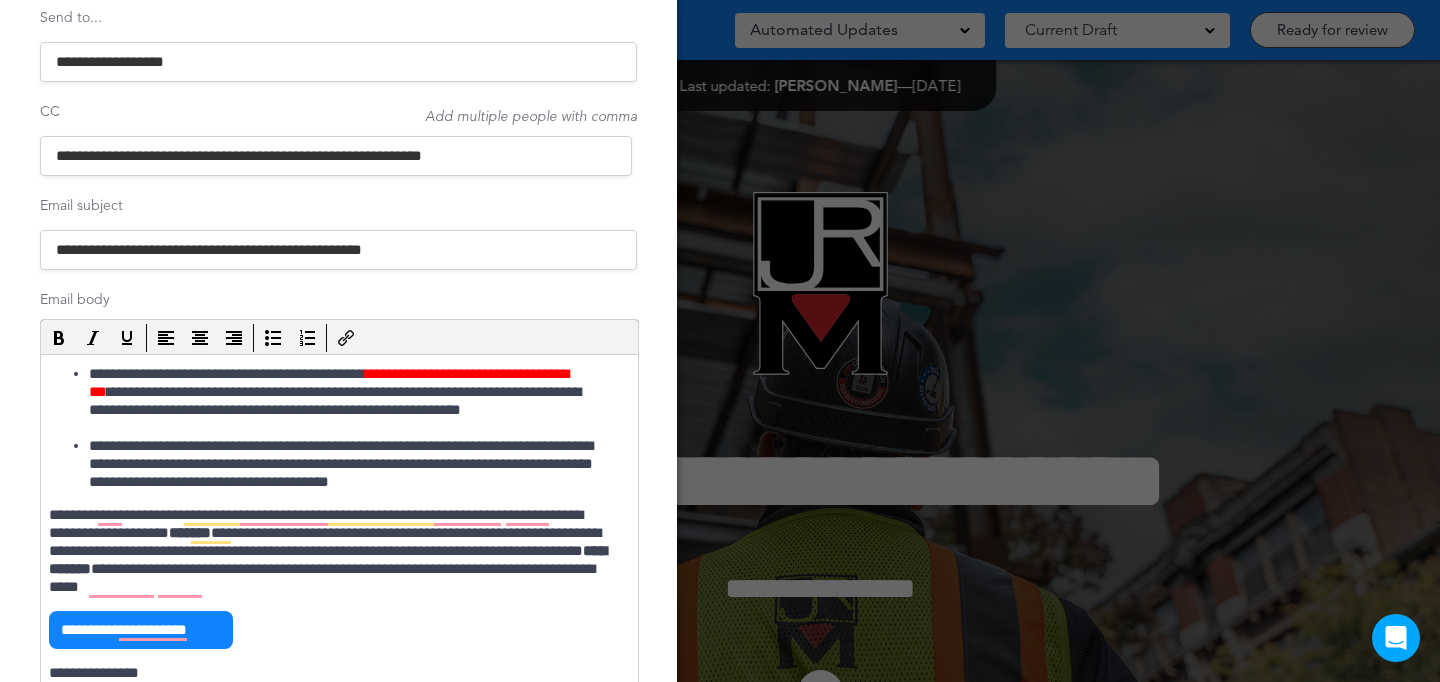 click on "**********" at bounding box center (329, 551) 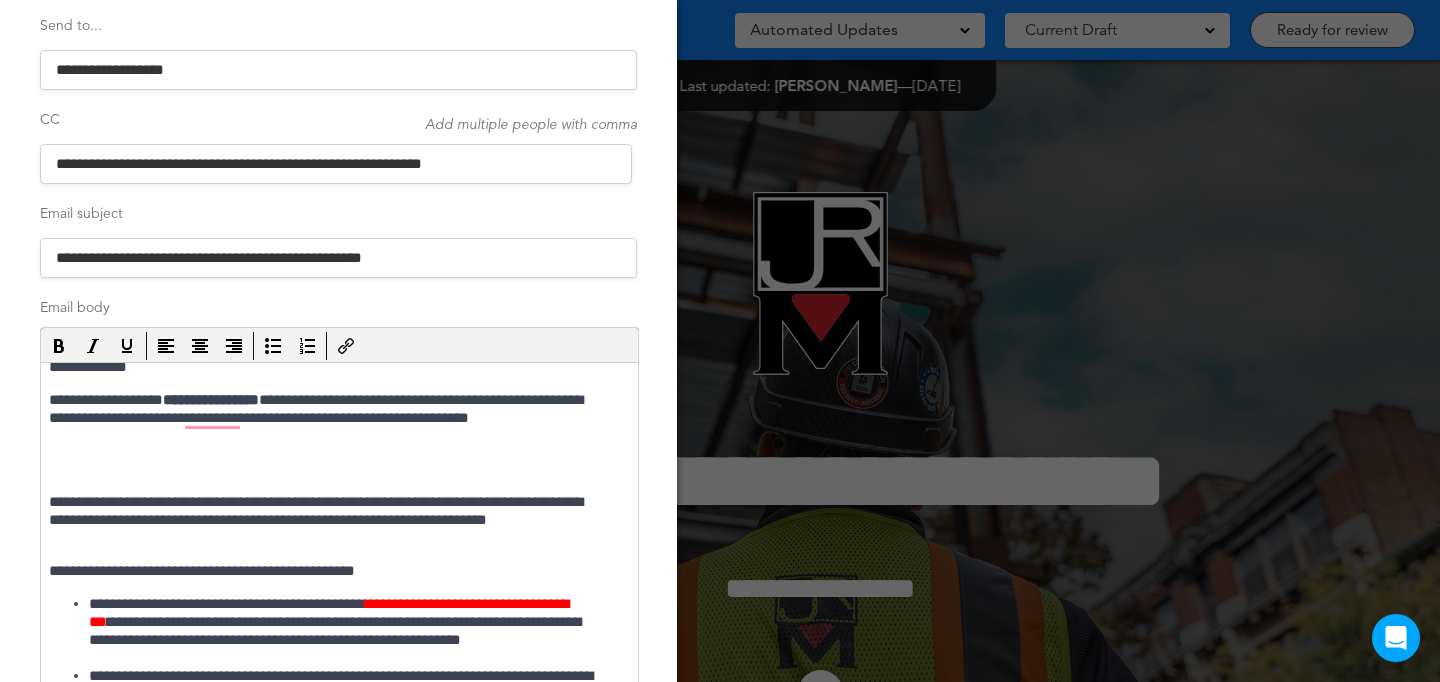 click on "**********" at bounding box center [329, 418] 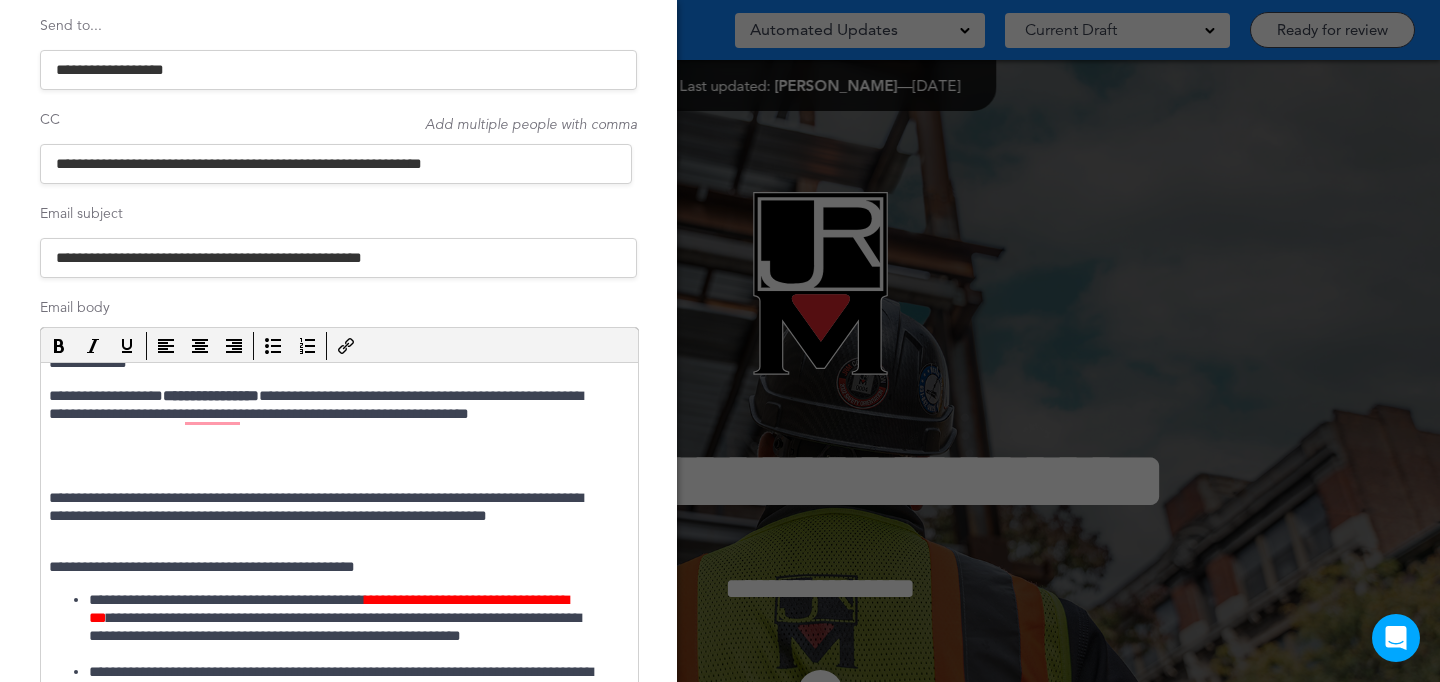 click on "**********" at bounding box center [329, 414] 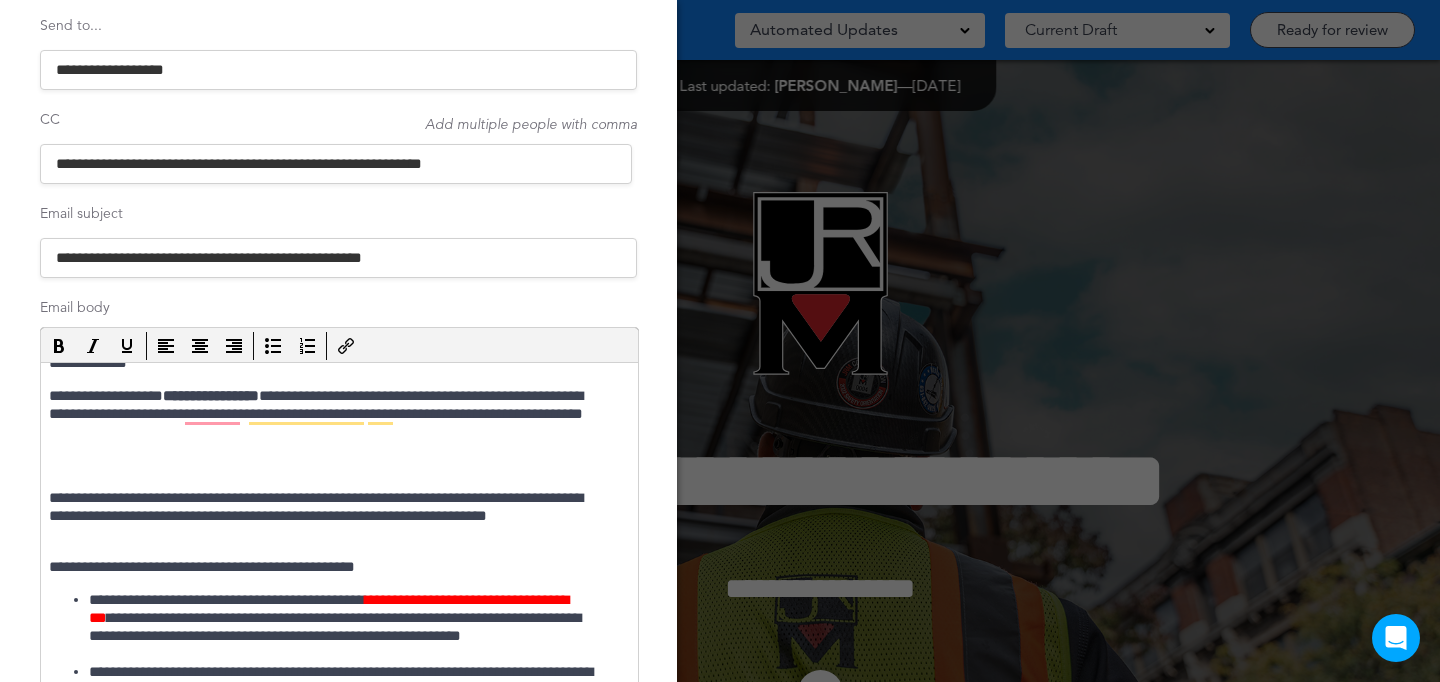 drag, startPoint x: 325, startPoint y: 492, endPoint x: 360, endPoint y: 423, distance: 77.36925 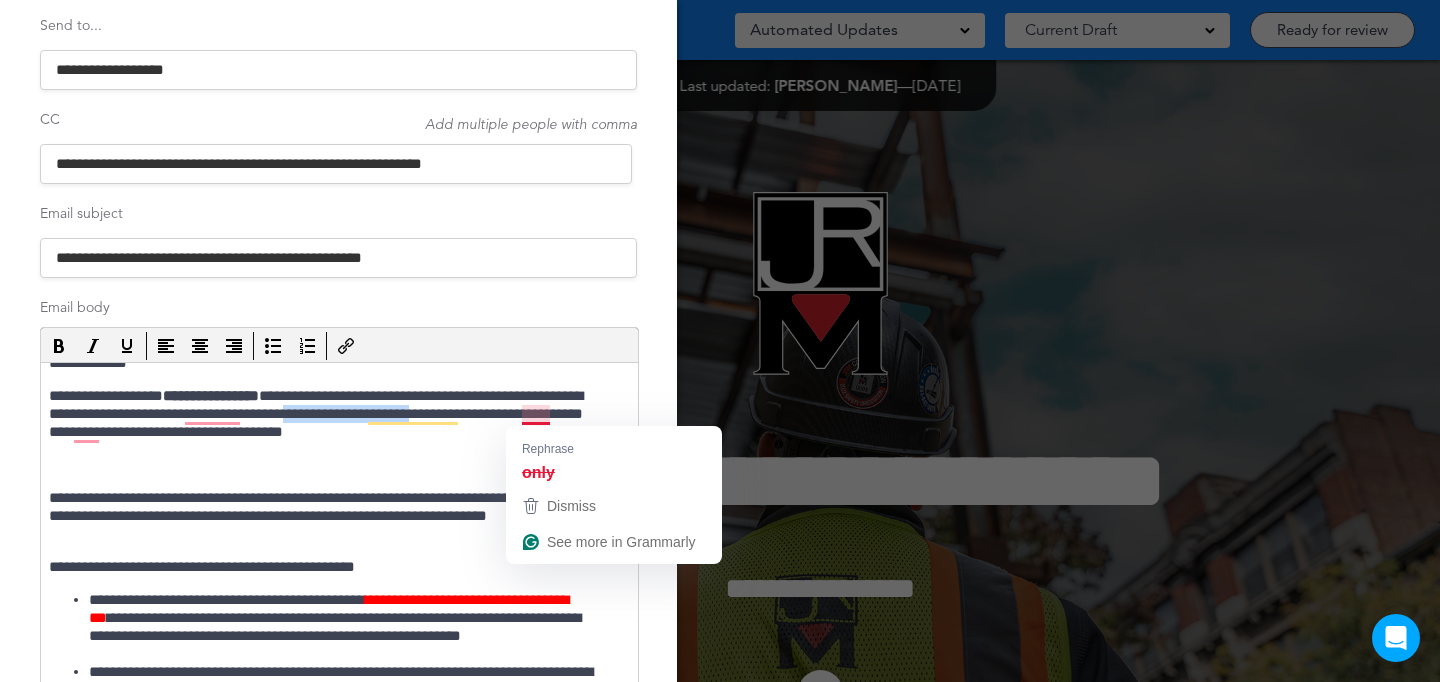 drag, startPoint x: 465, startPoint y: 417, endPoint x: 559, endPoint y: 410, distance: 94.26028 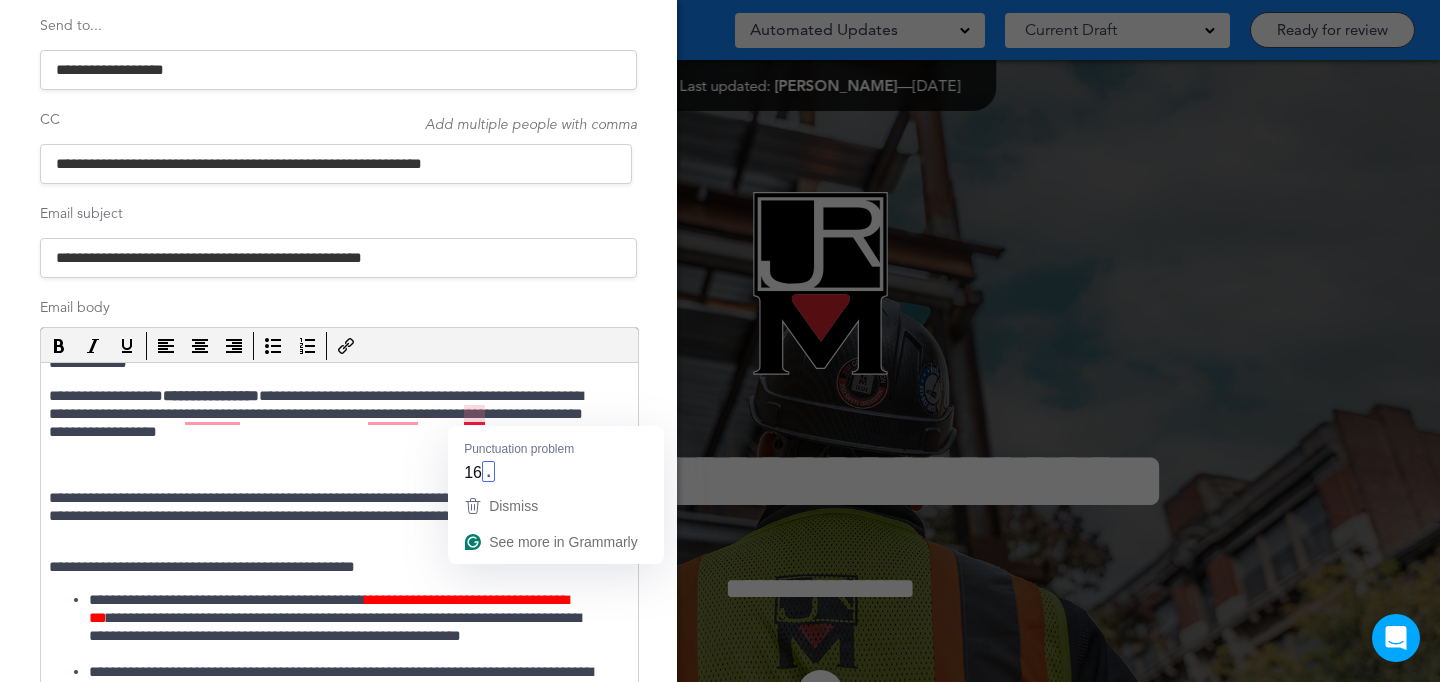 click on "**********" at bounding box center [329, 414] 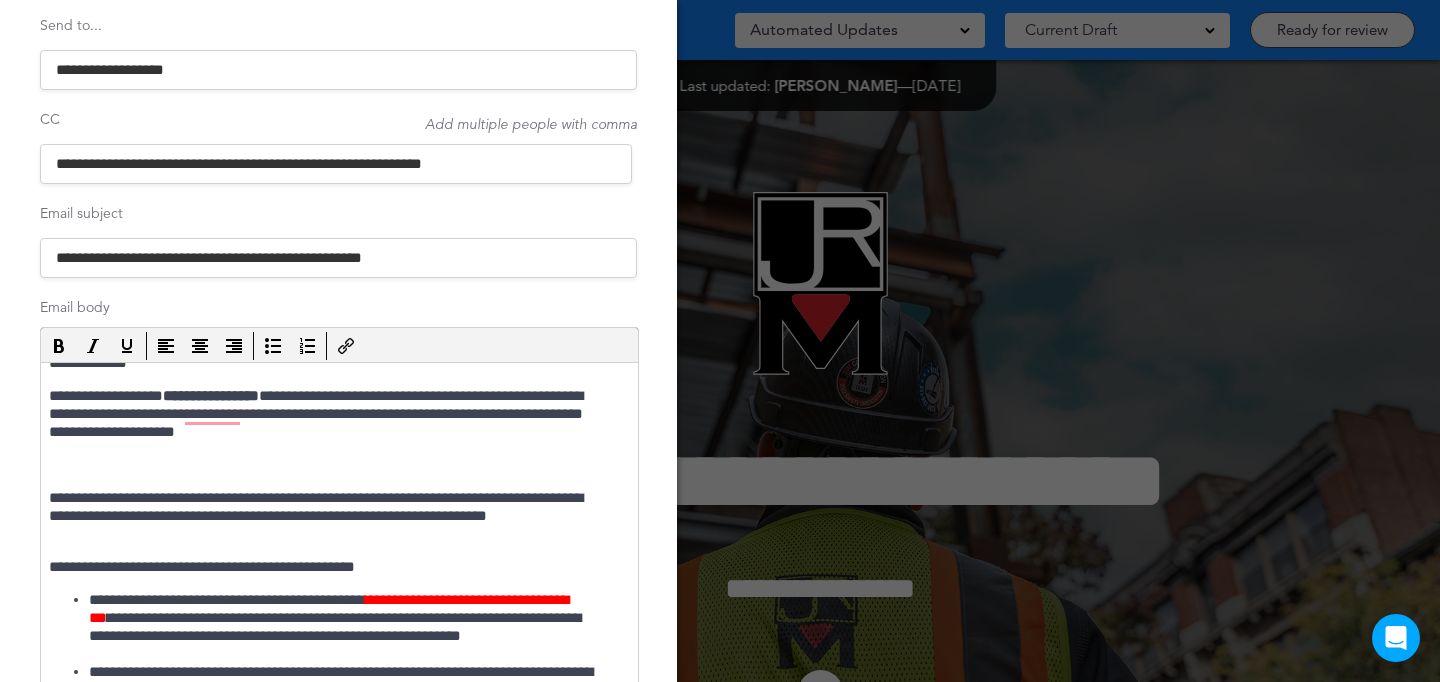 click on "**********" at bounding box center [329, 414] 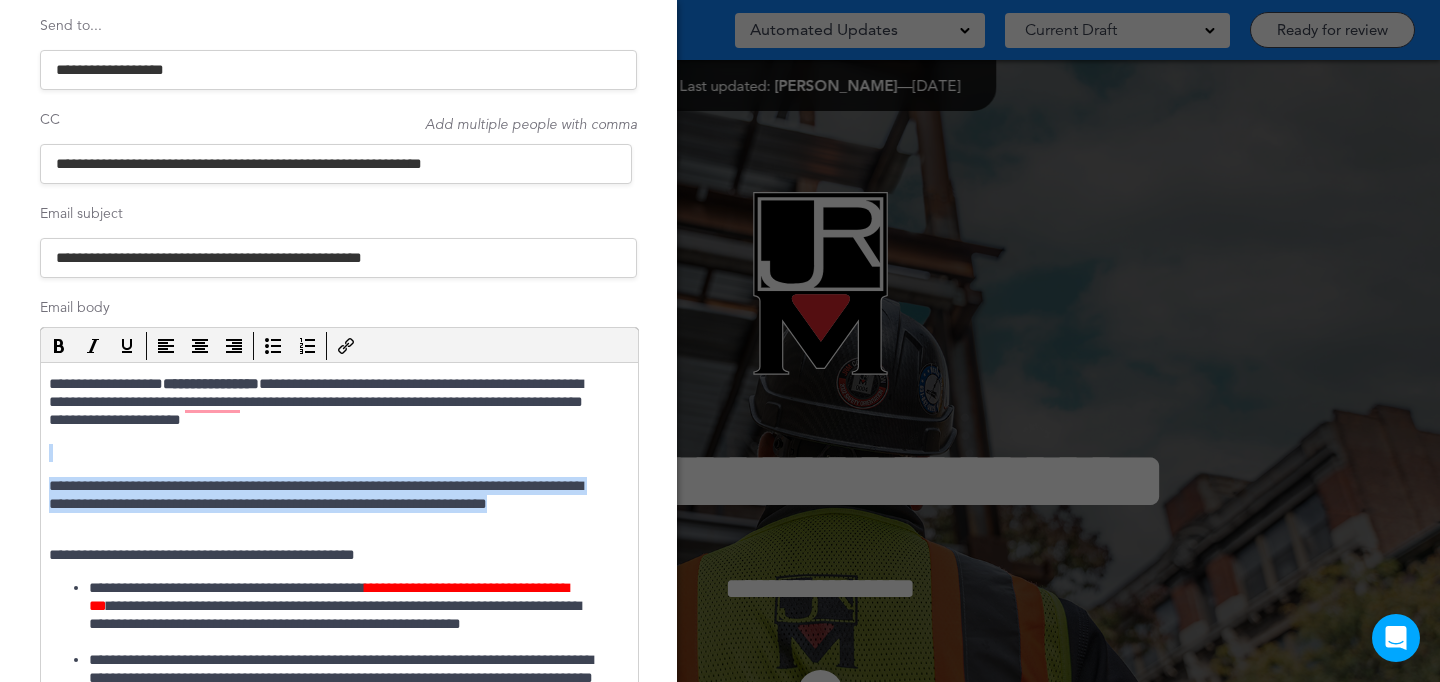 drag, startPoint x: 190, startPoint y: 528, endPoint x: 194, endPoint y: 457, distance: 71.11259 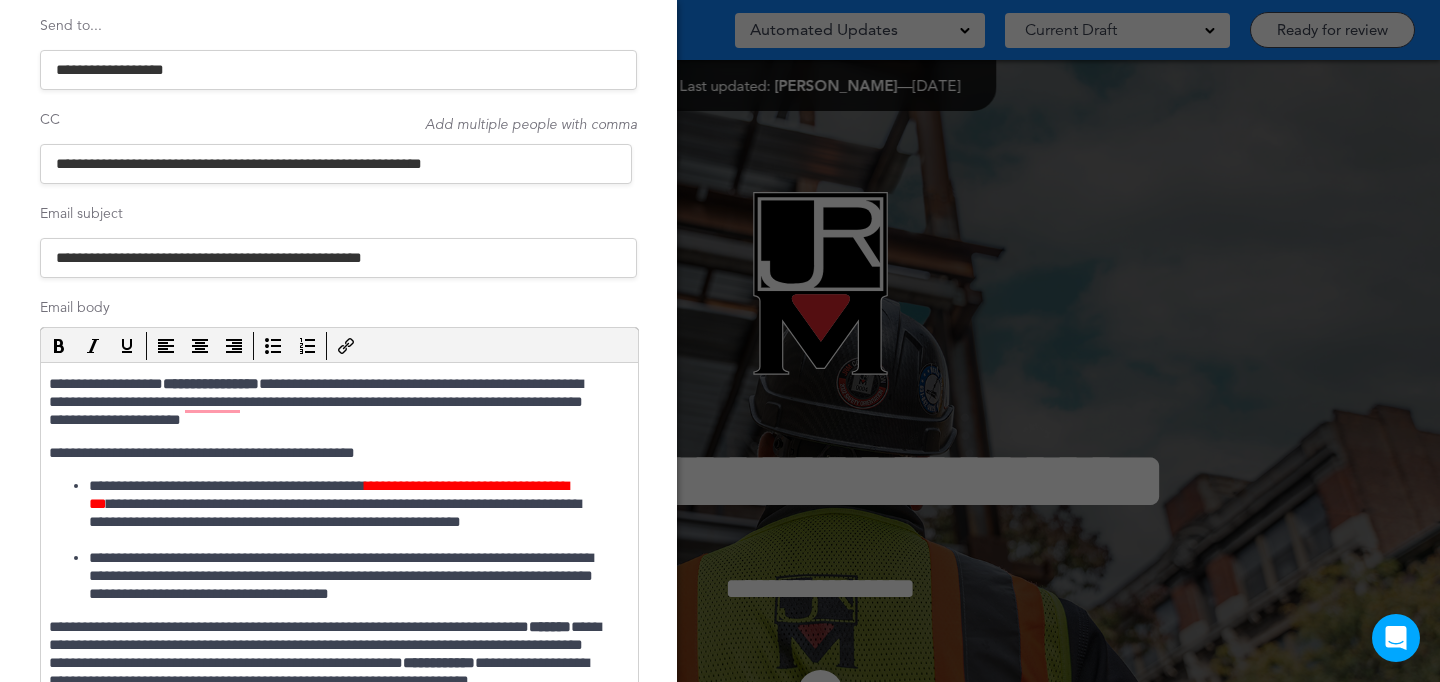 click on "**********" at bounding box center [349, 513] 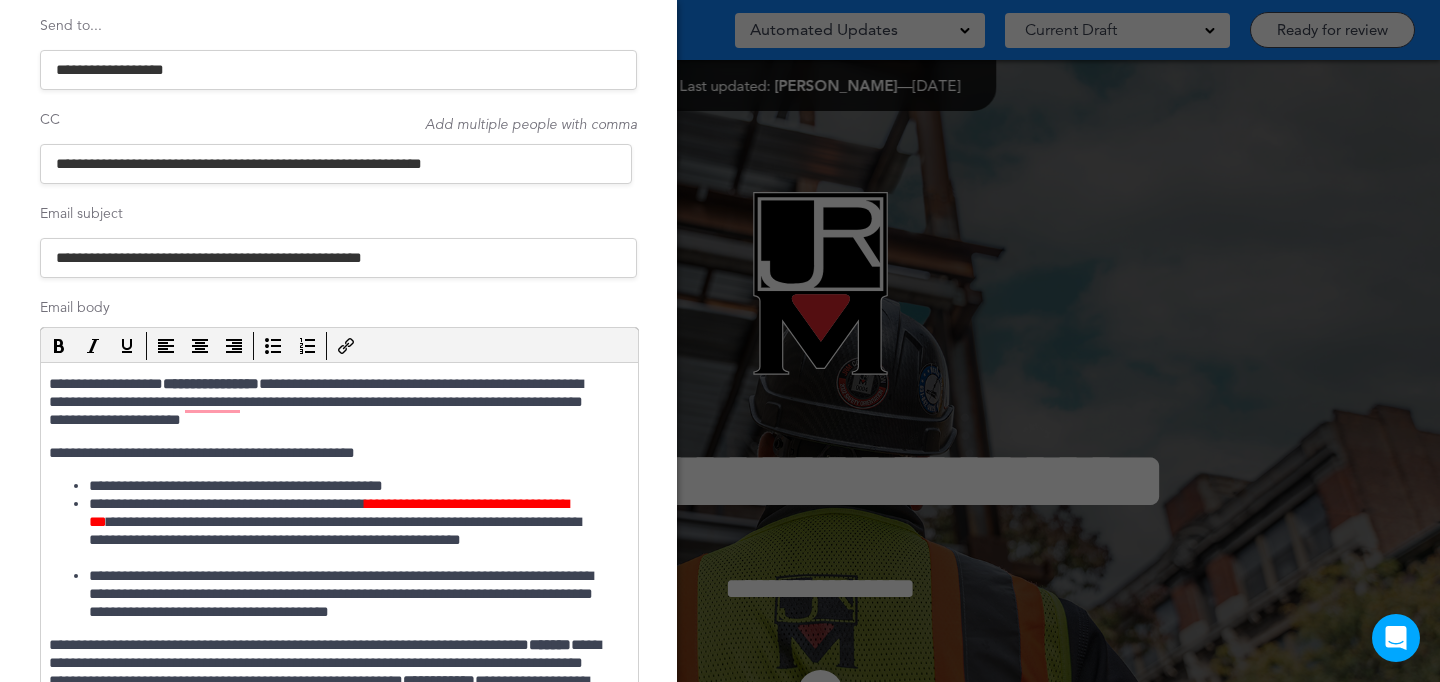 click on "**********" at bounding box center [349, 486] 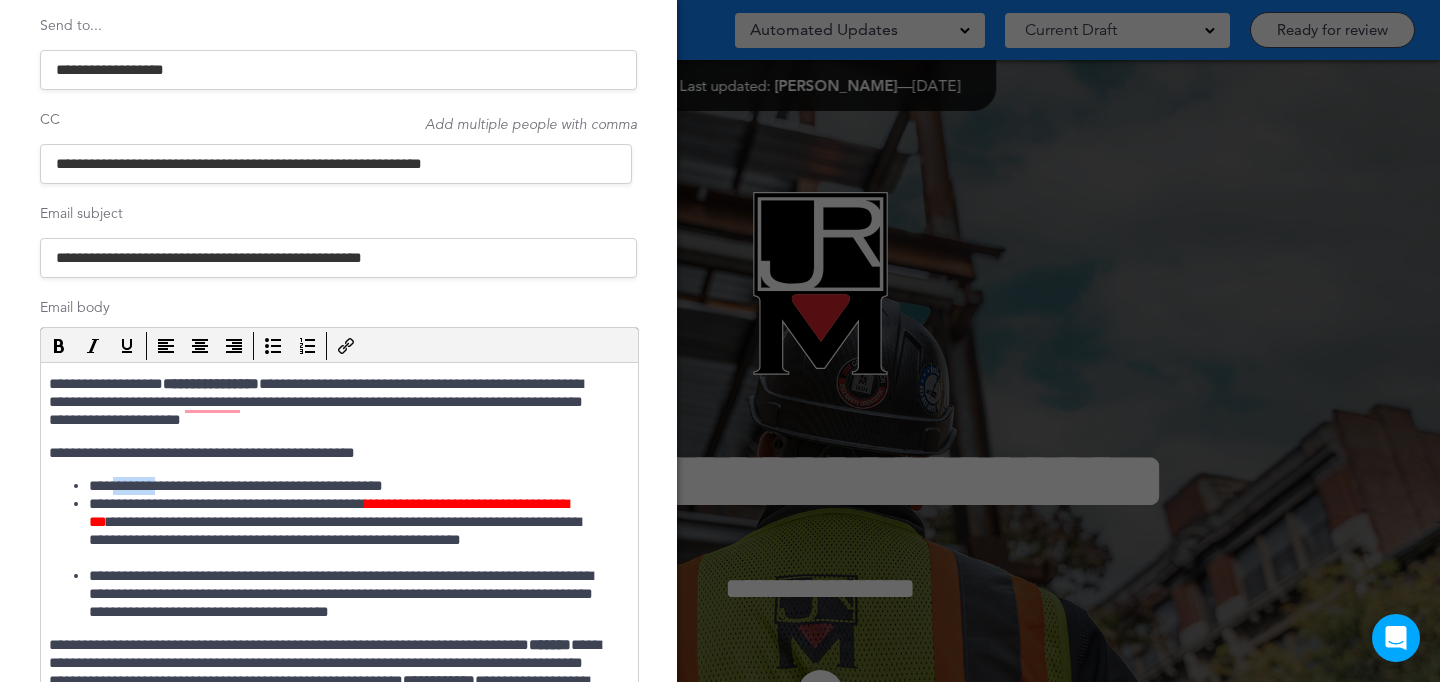 click on "**********" at bounding box center (349, 486) 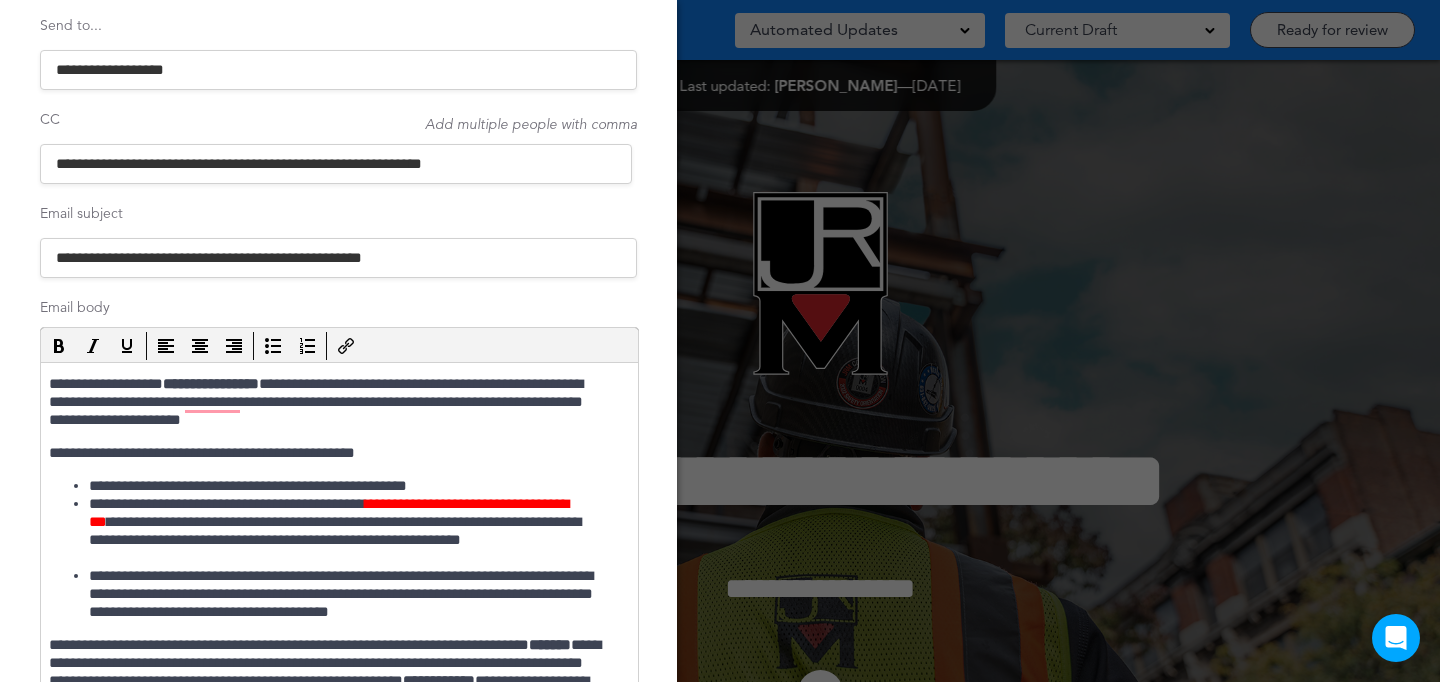 click on "**********" at bounding box center [349, 486] 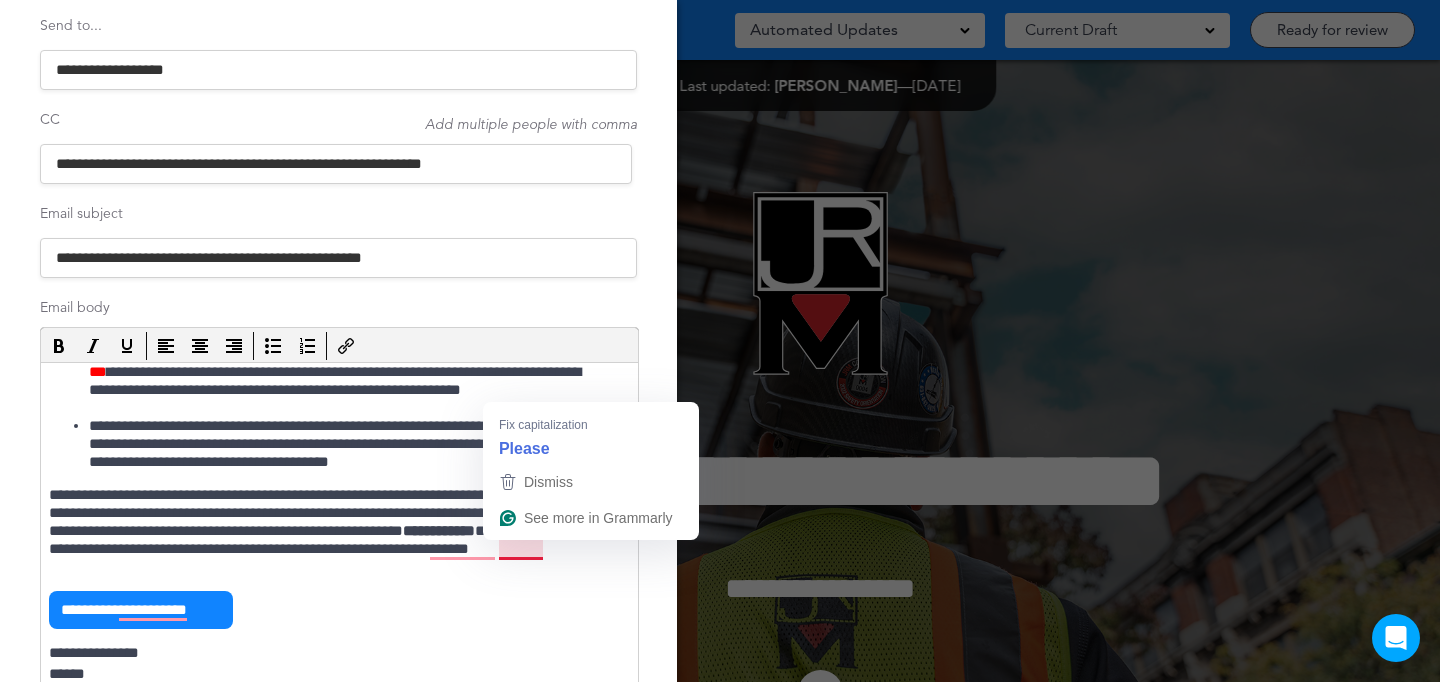 click on "**********" at bounding box center [329, 531] 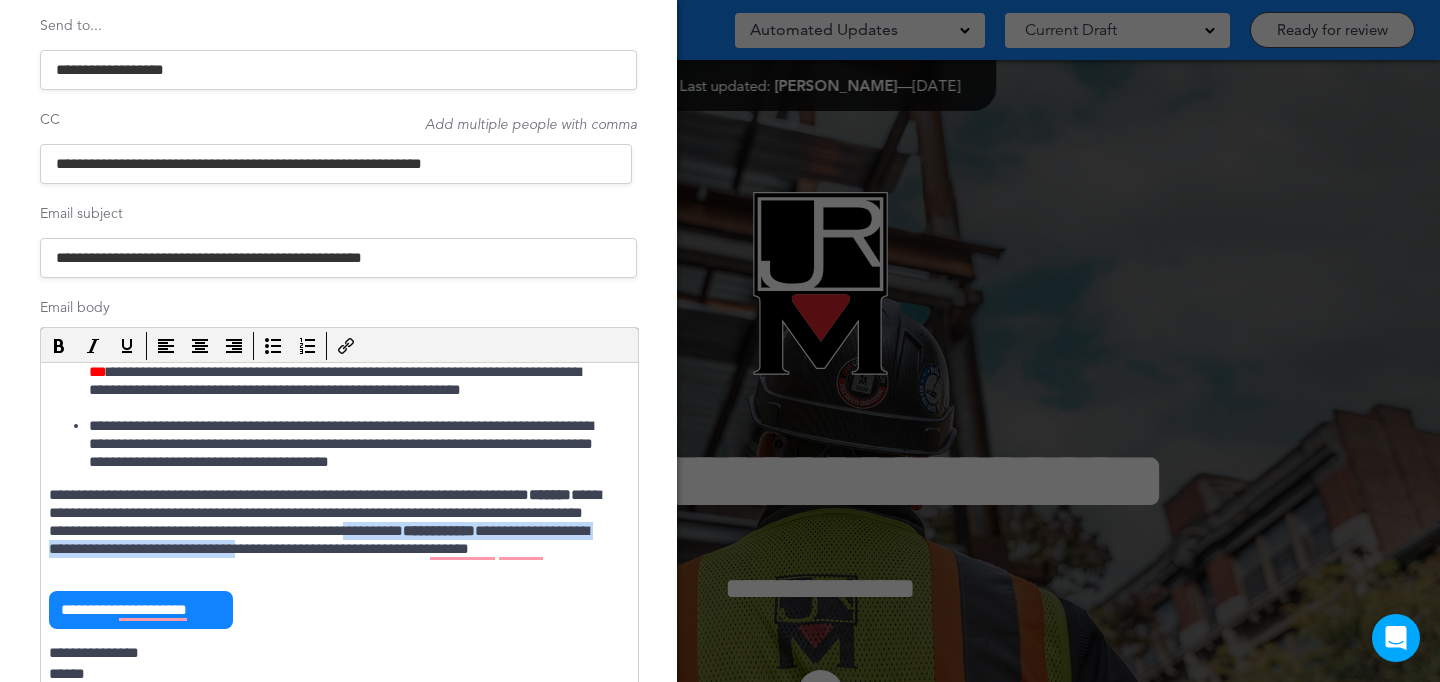 drag, startPoint x: 544, startPoint y: 552, endPoint x: 41, endPoint y: 553, distance: 503.001 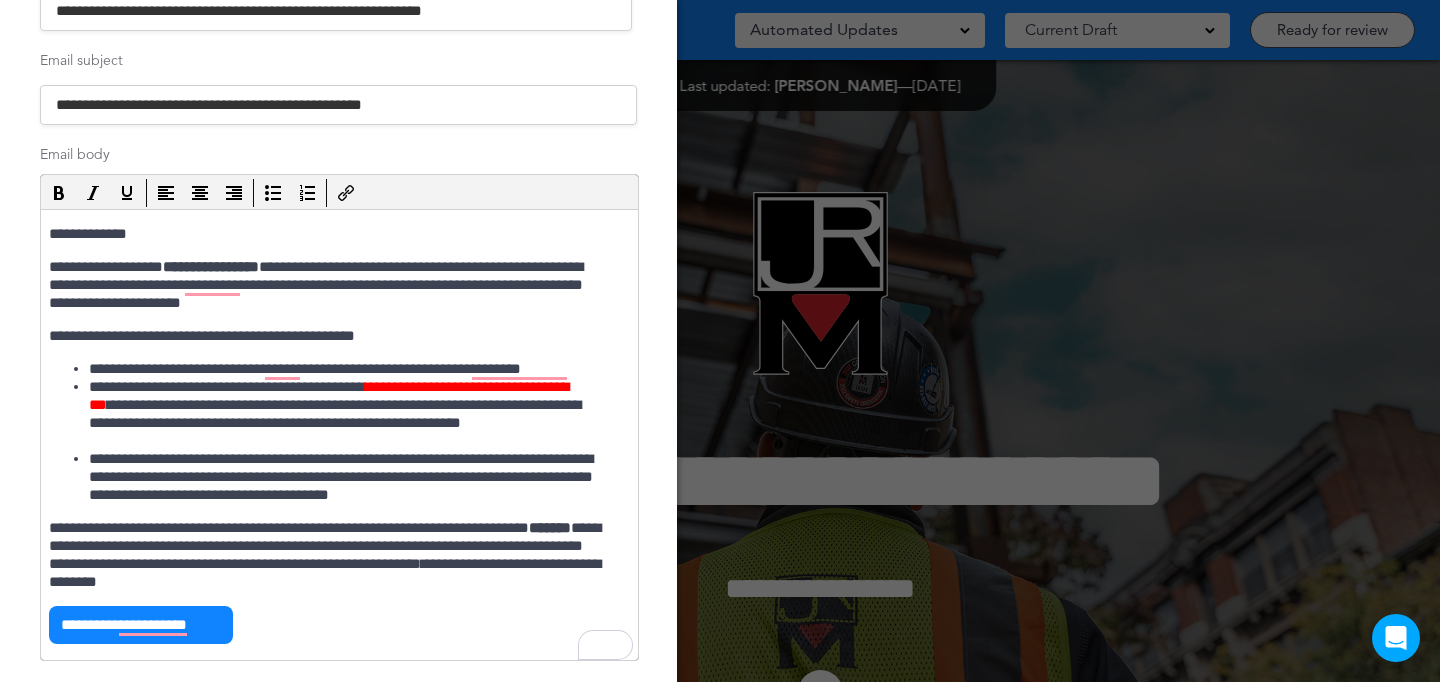 click on "**********" at bounding box center [329, 285] 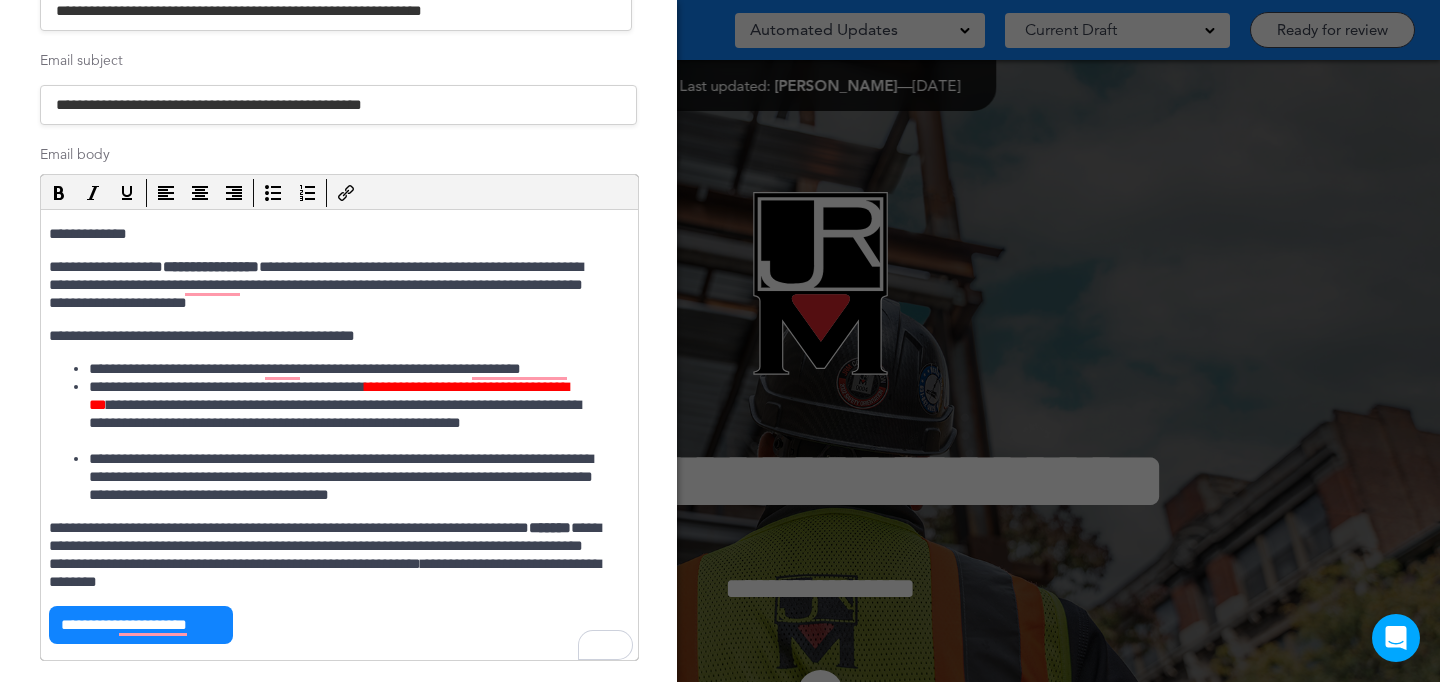 click on "**********" at bounding box center (329, 285) 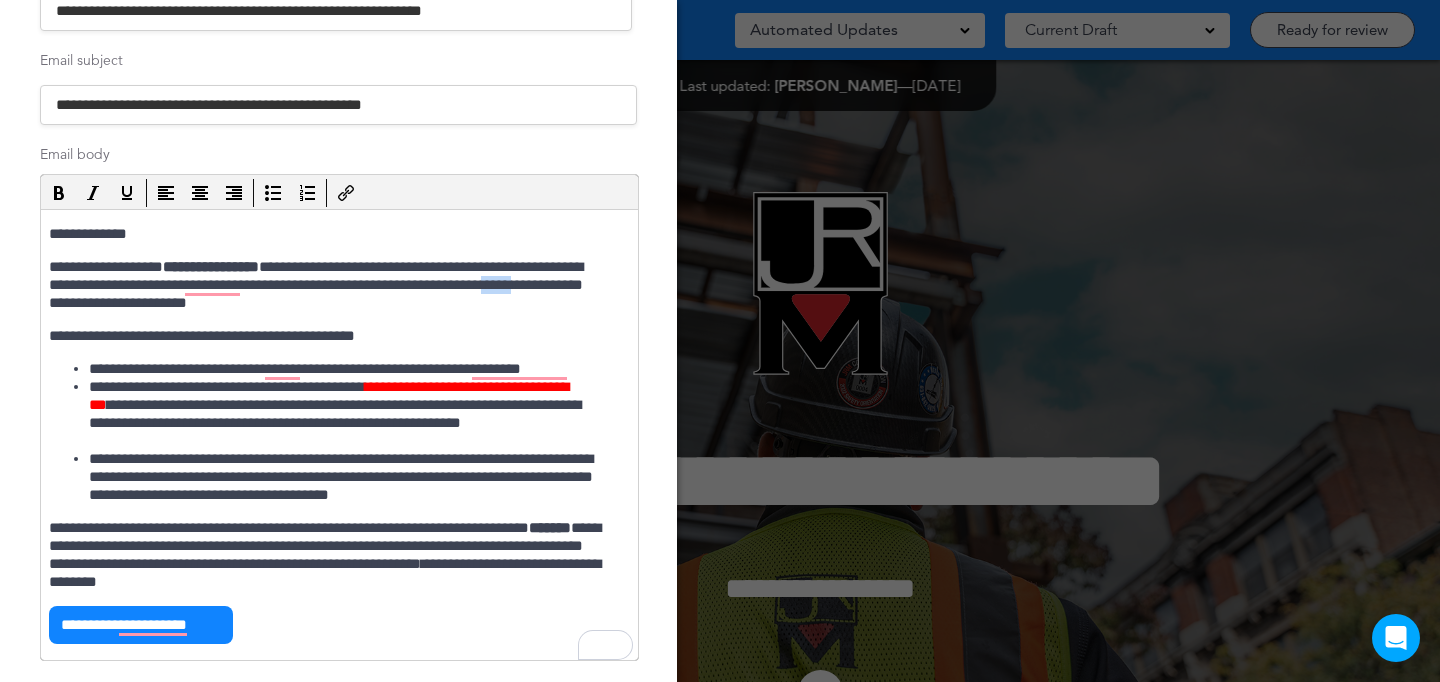 click on "**********" at bounding box center (329, 285) 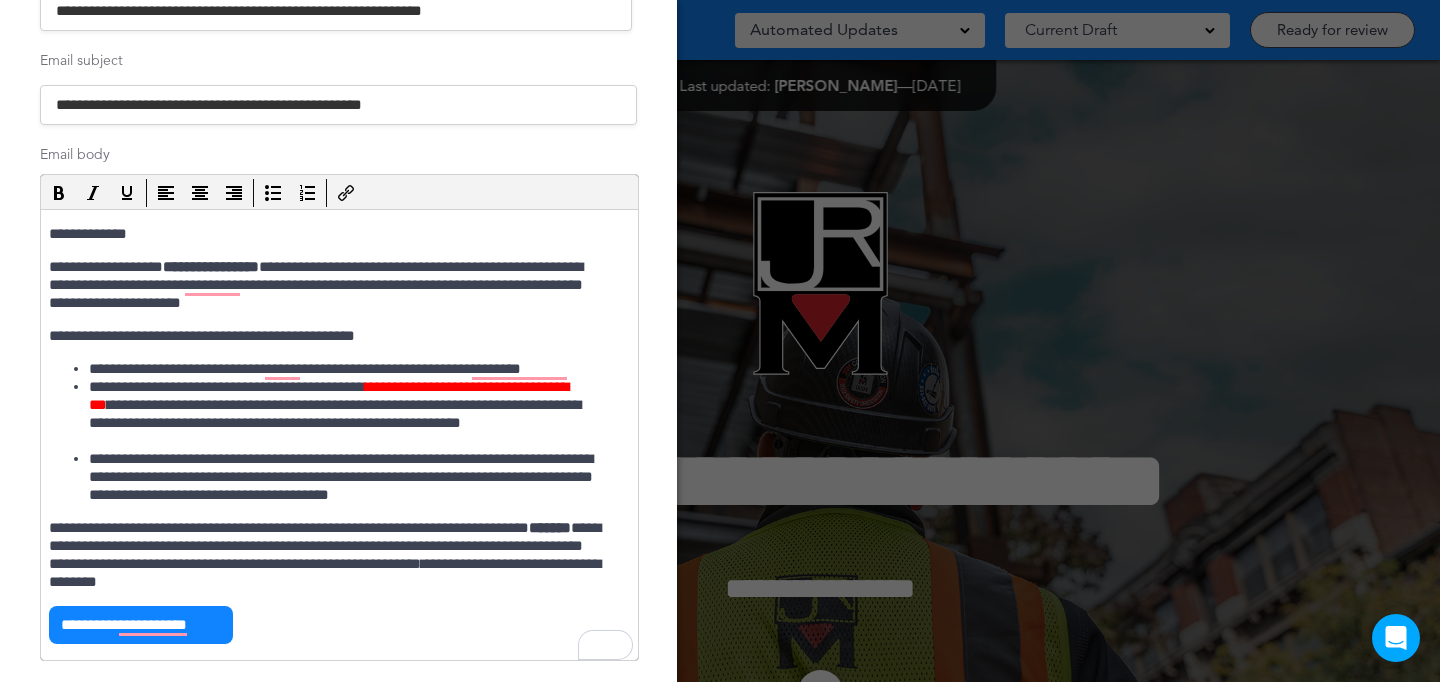 click on "**********" at bounding box center [349, 414] 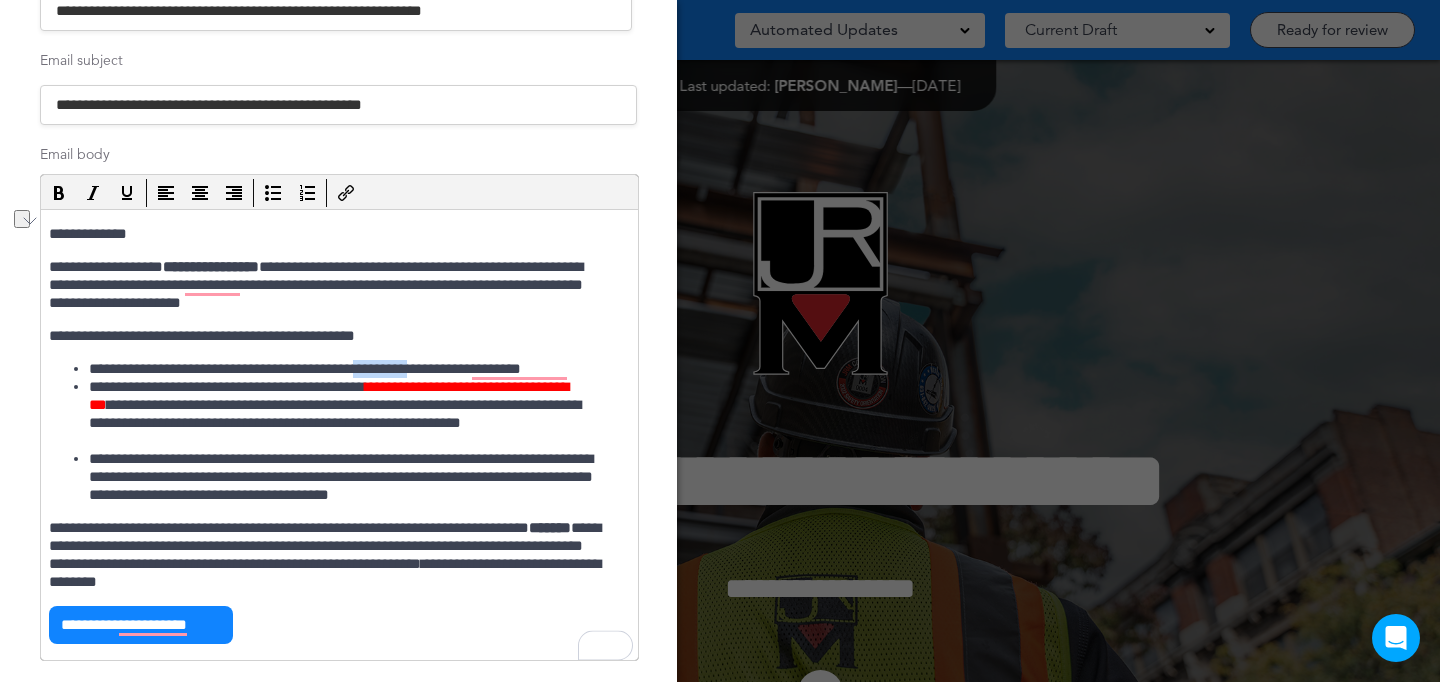 drag, startPoint x: 385, startPoint y: 371, endPoint x: 445, endPoint y: 372, distance: 60.00833 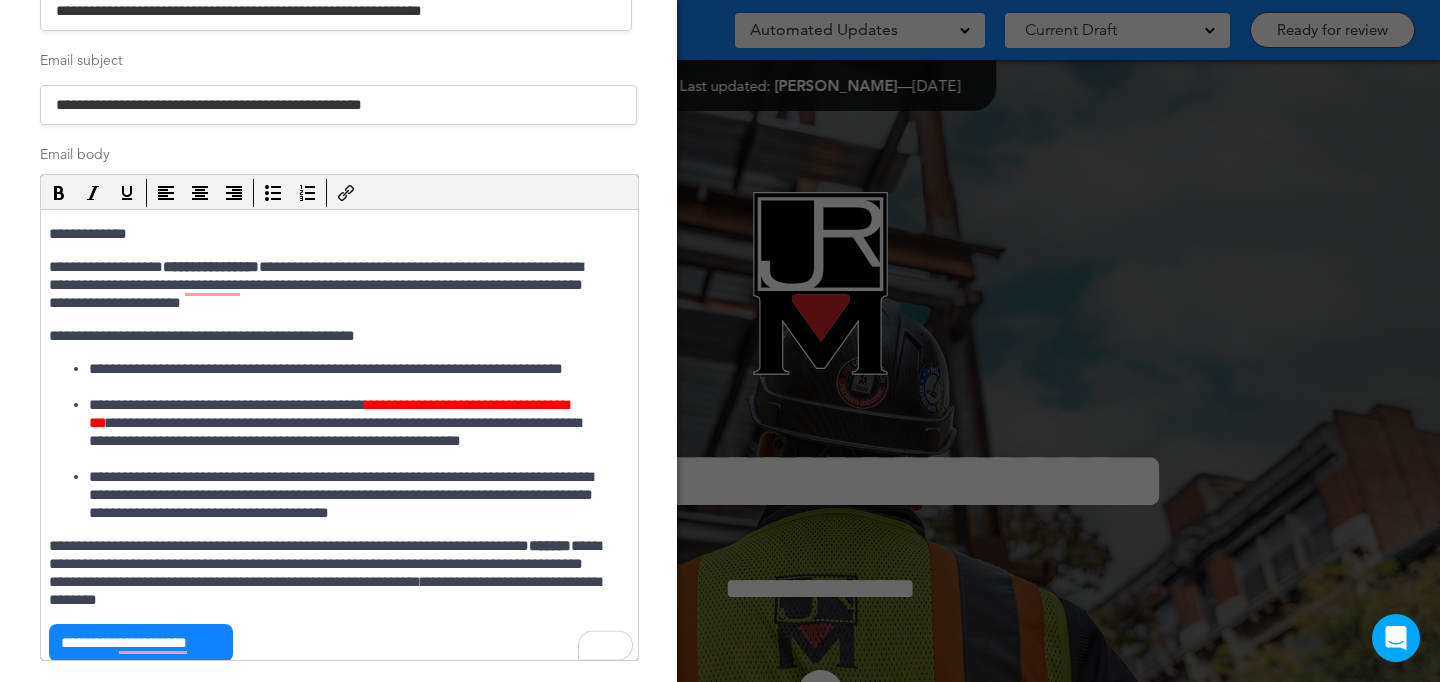 click on "**********" at bounding box center (349, 378) 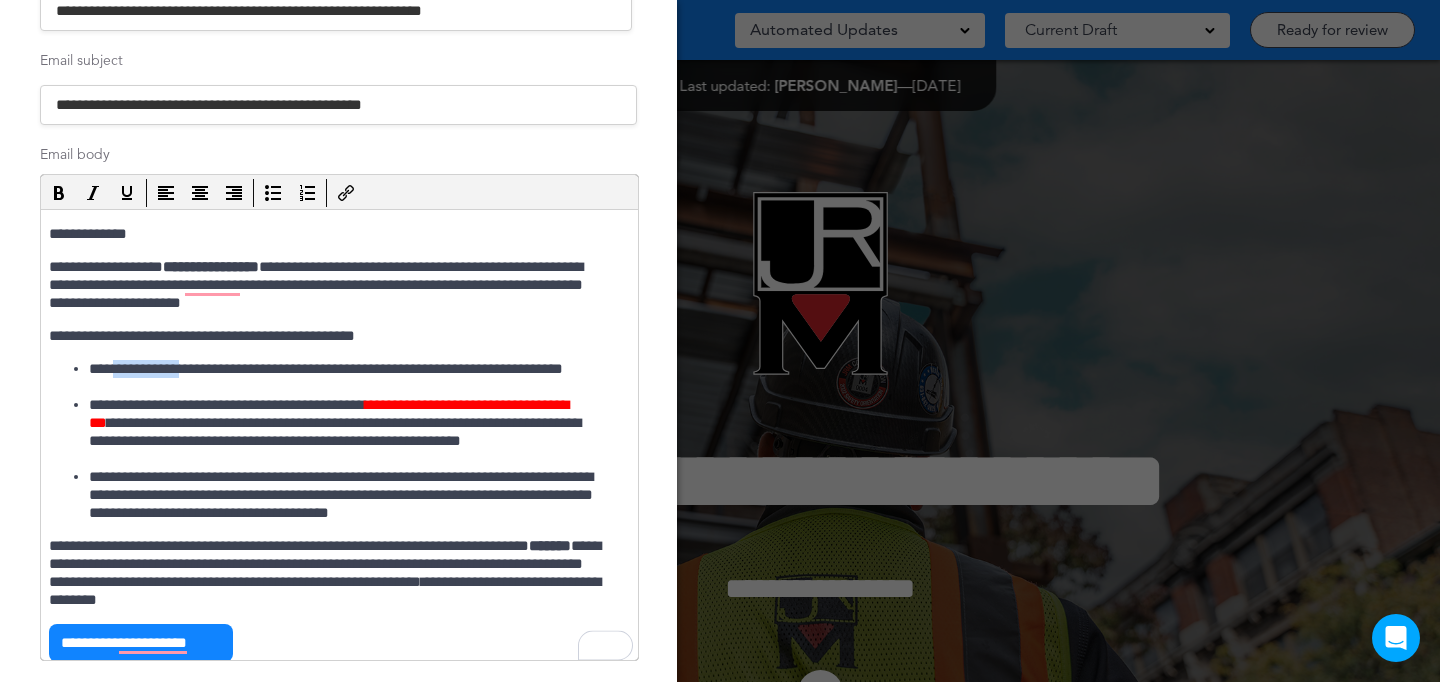 click on "**********" at bounding box center [349, 378] 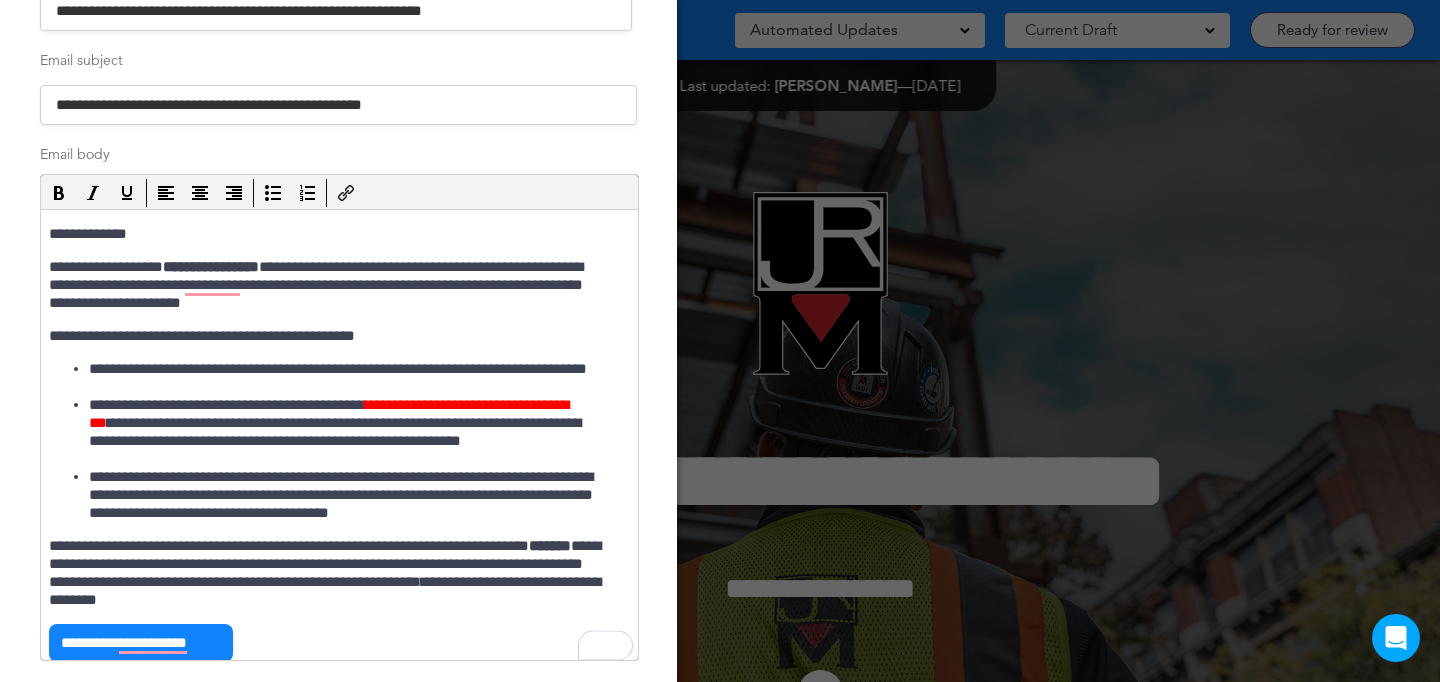 scroll, scrollTop: 3, scrollLeft: 0, axis: vertical 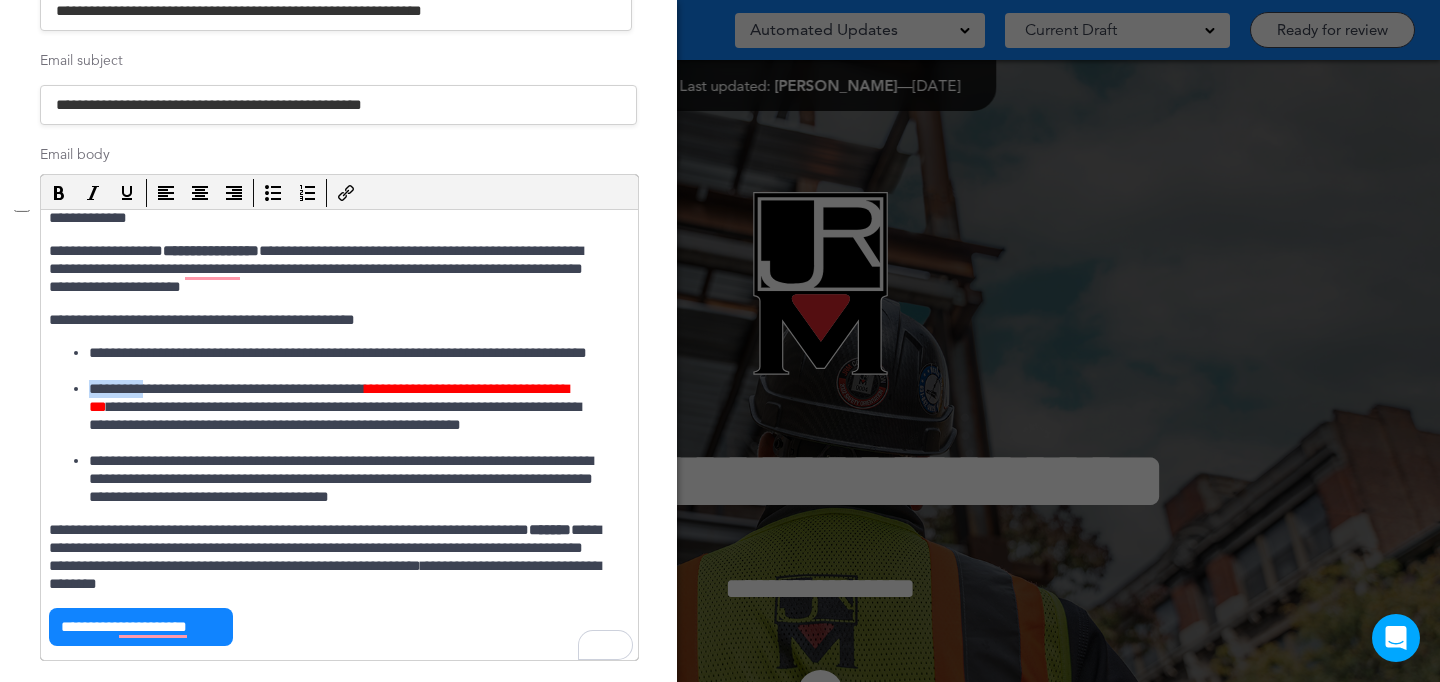 drag, startPoint x: 142, startPoint y: 388, endPoint x: 90, endPoint y: 386, distance: 52.03845 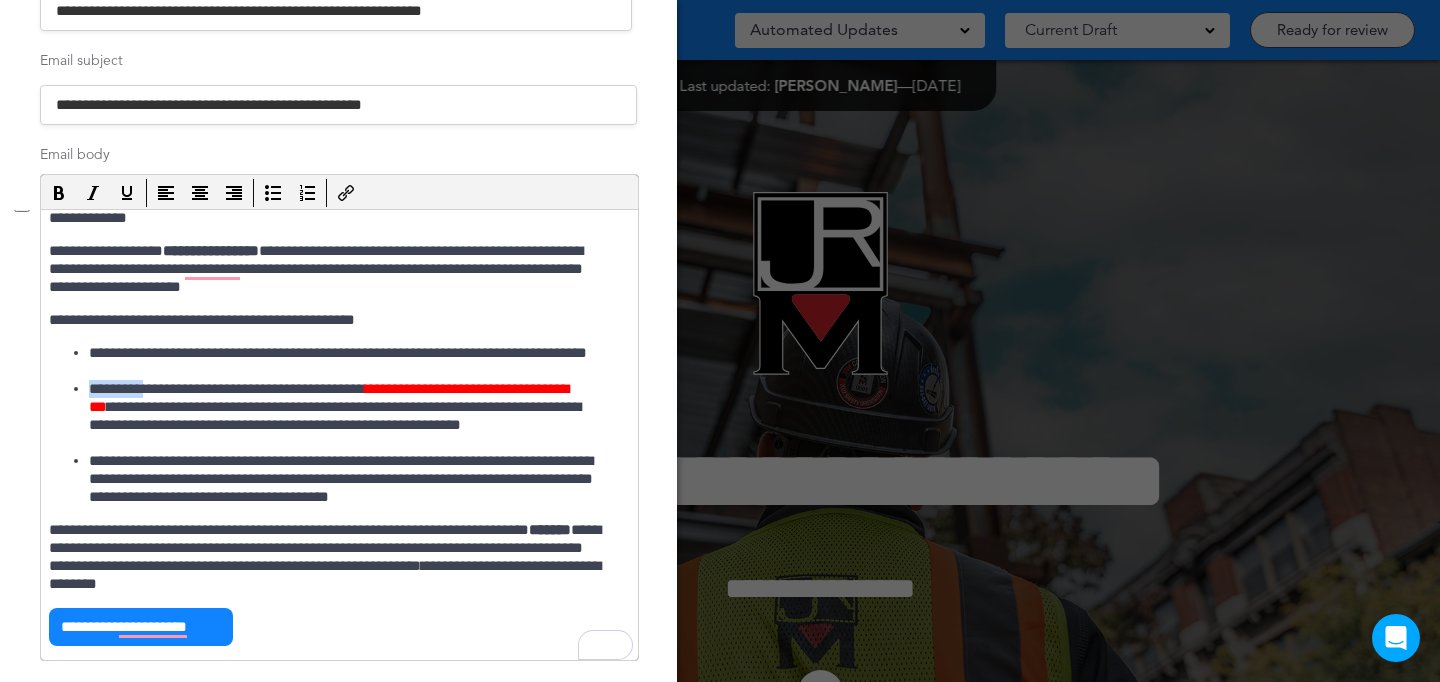 click on "**********" at bounding box center (349, 416) 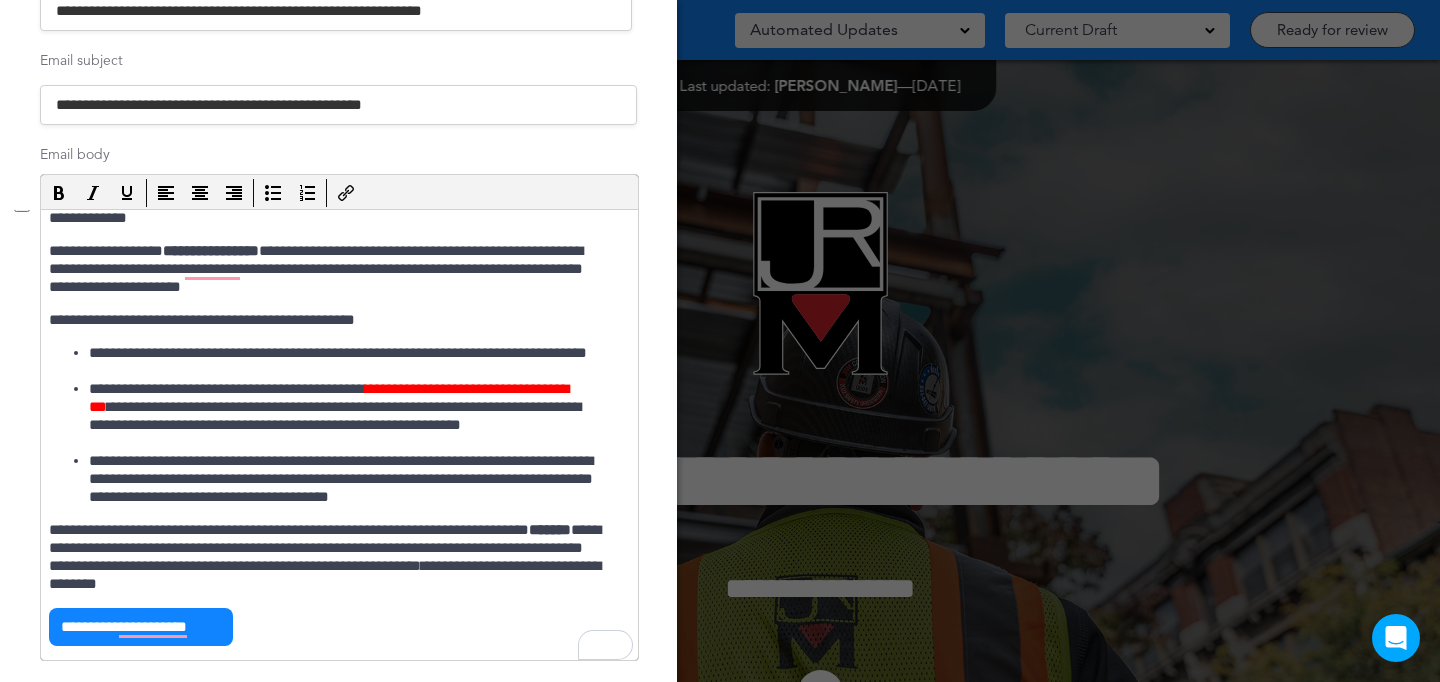 click on "**********" at bounding box center [349, 416] 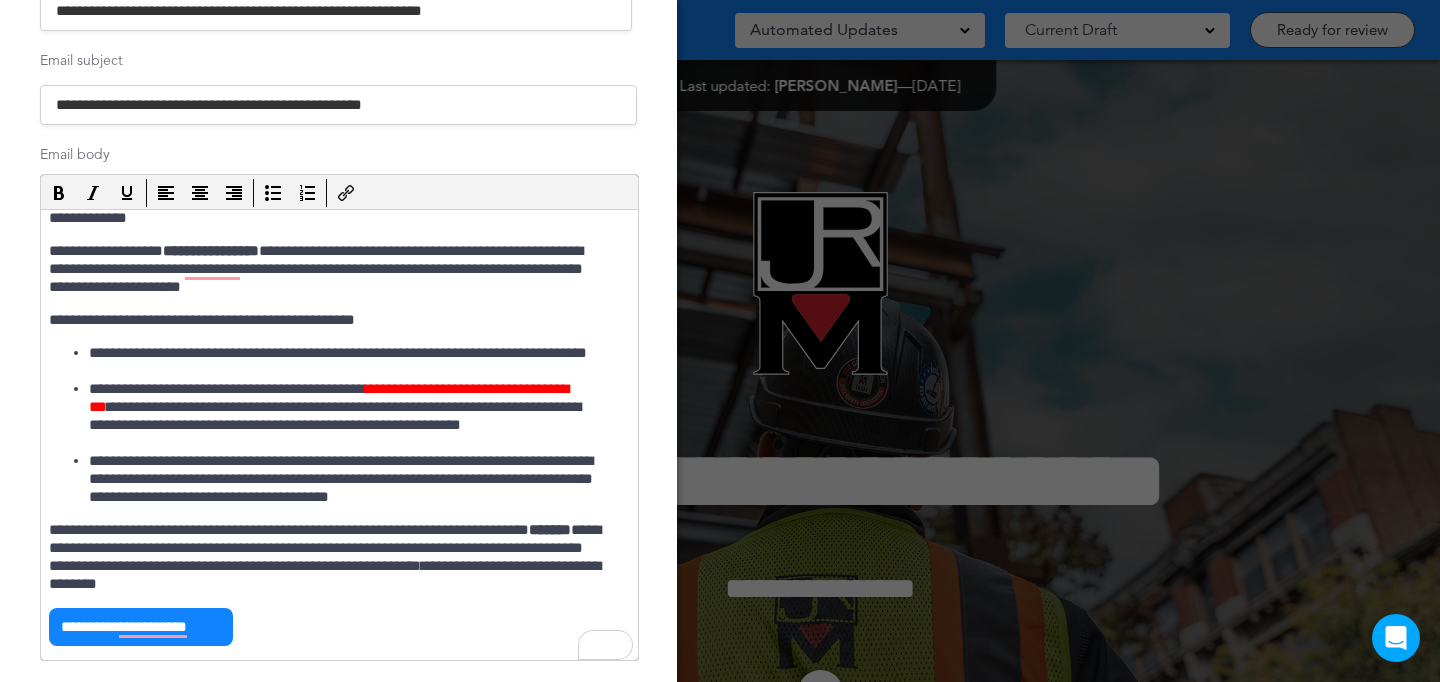scroll, scrollTop: 20, scrollLeft: 0, axis: vertical 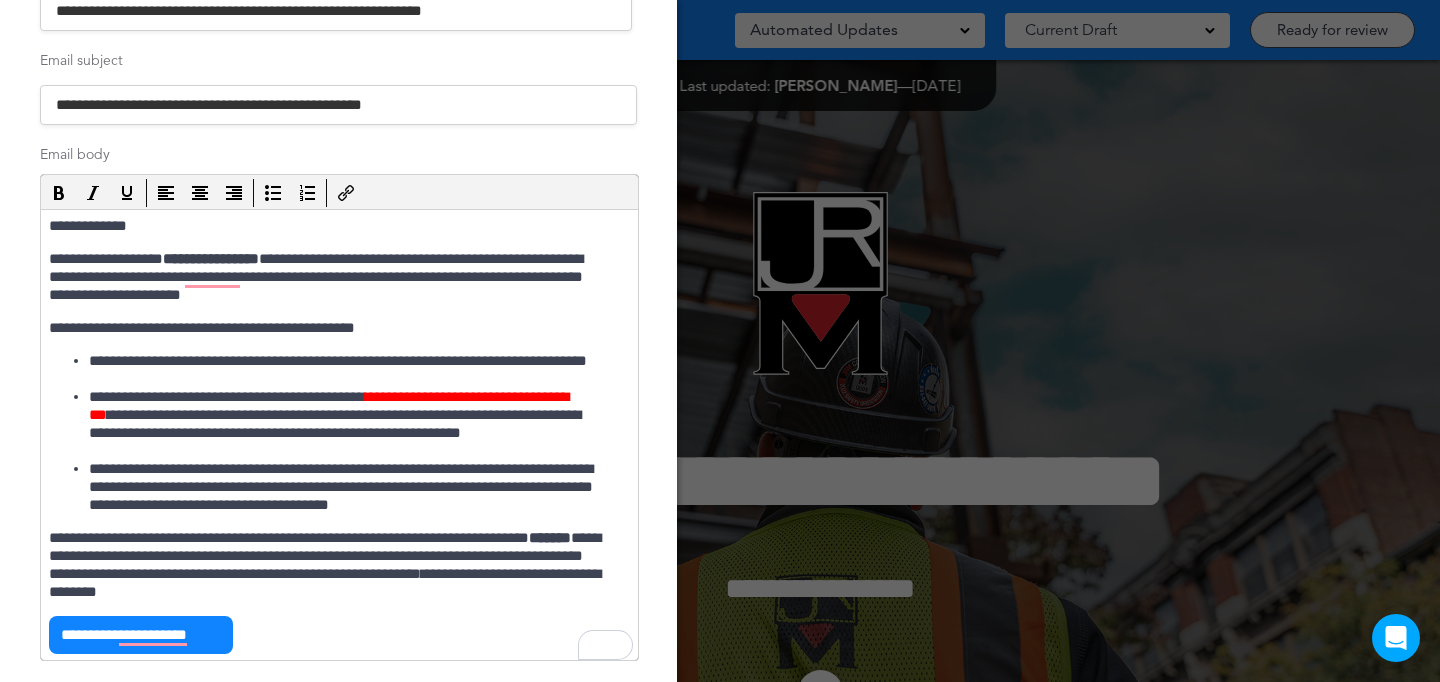 click on "**********" at bounding box center [329, 328] 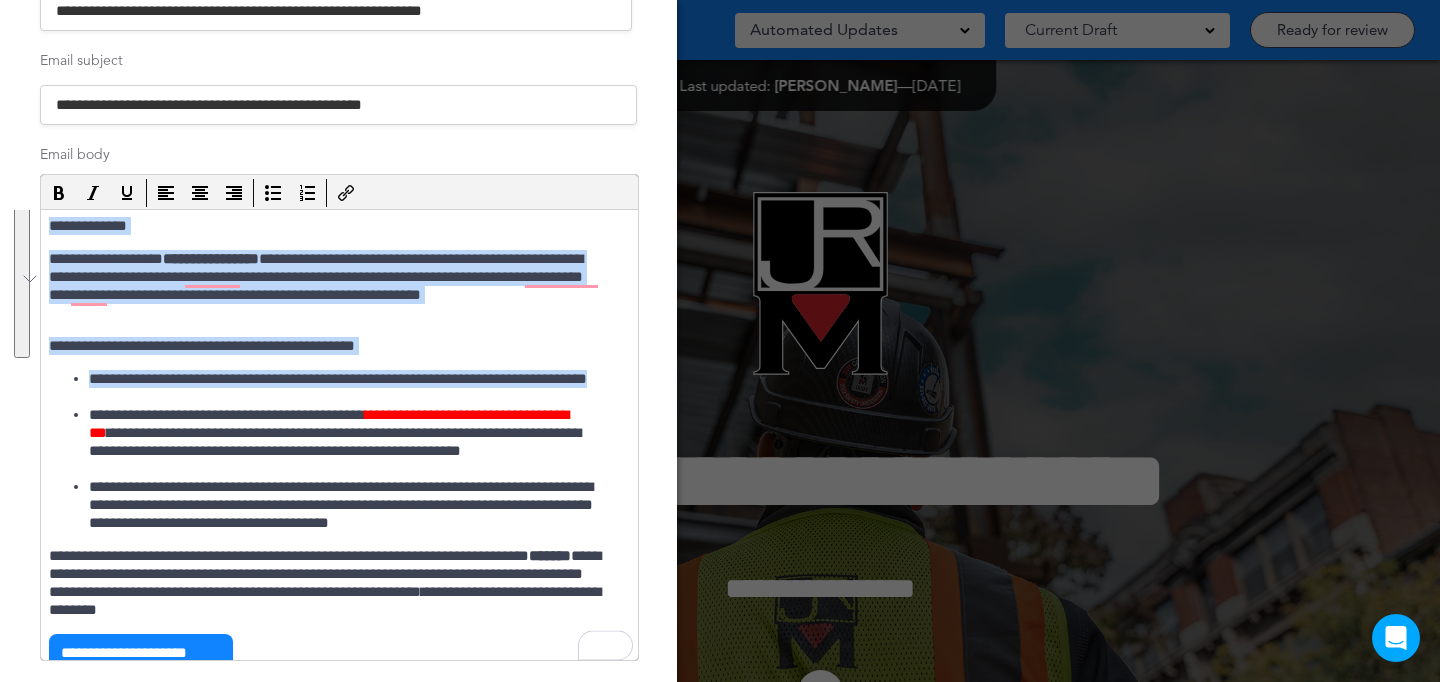 drag, startPoint x: 133, startPoint y: 328, endPoint x: 50, endPoint y: 226, distance: 131.50285 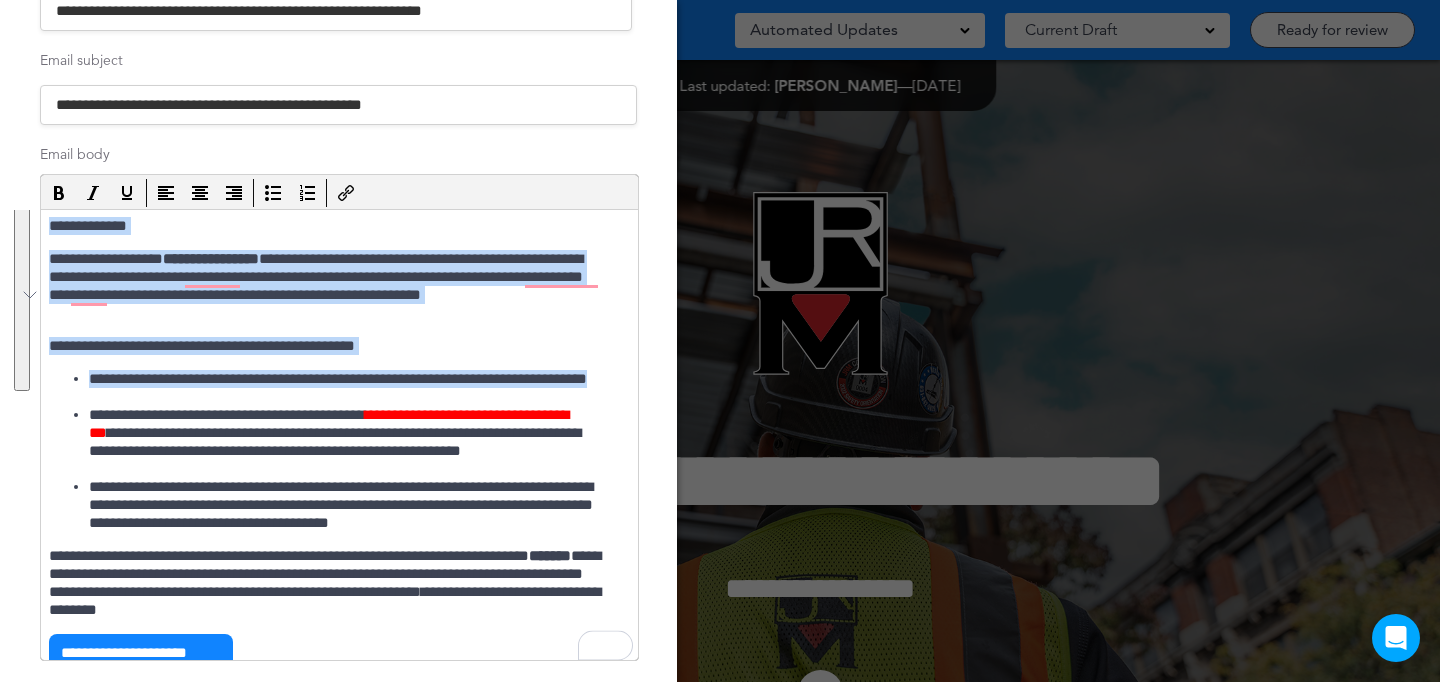 copy on "**********" 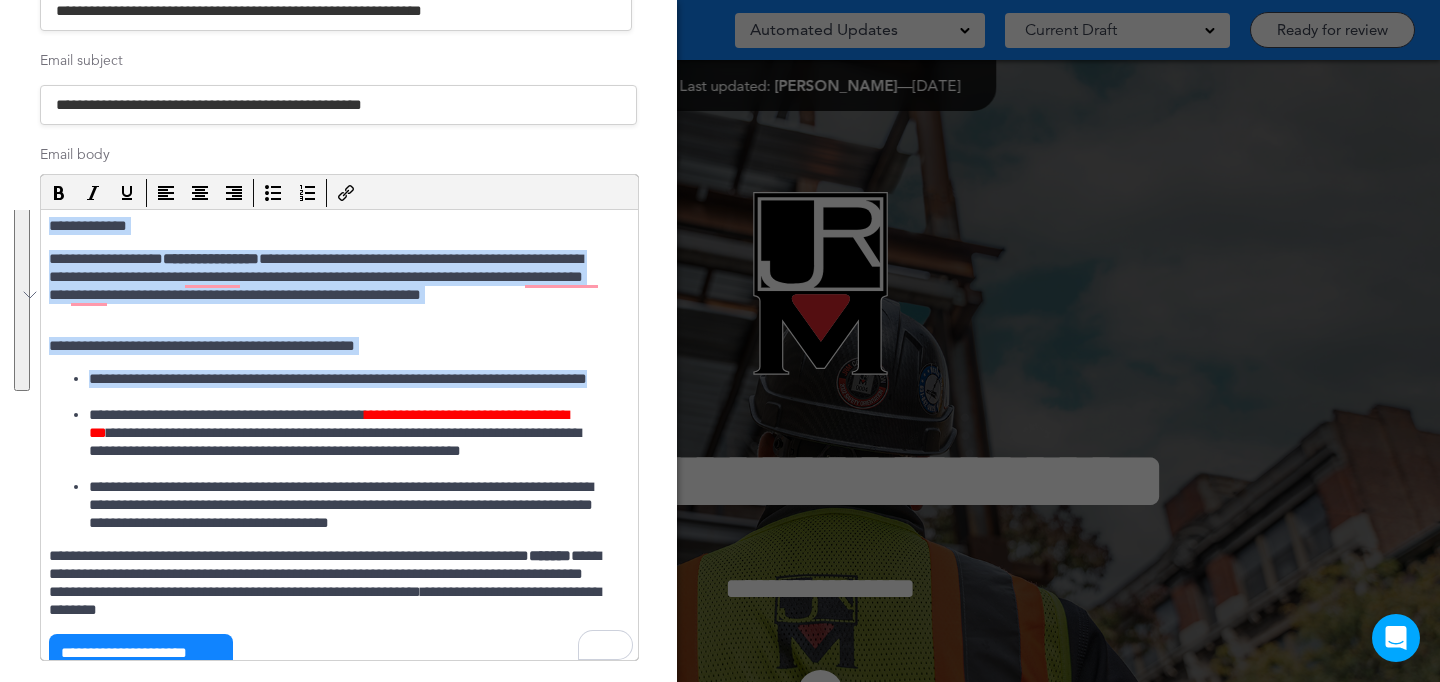 click on "**********" at bounding box center (349, 388) 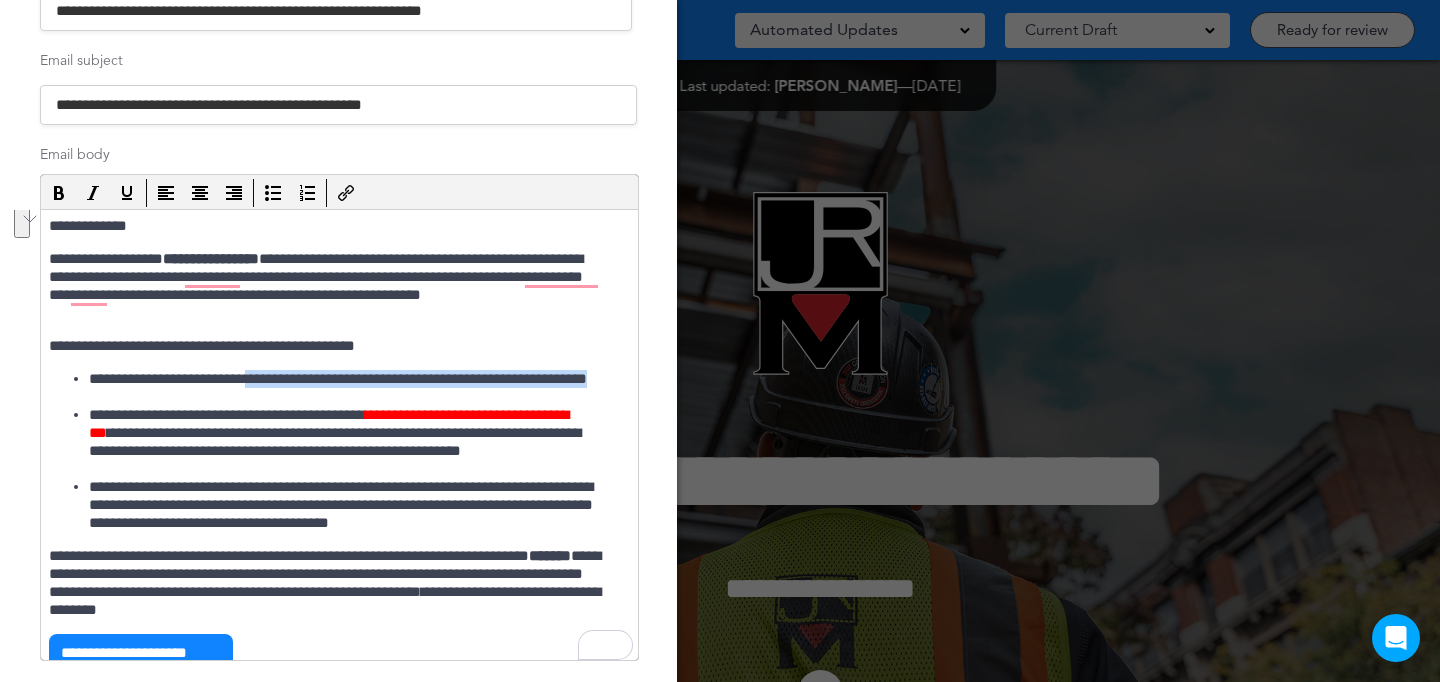 drag, startPoint x: 258, startPoint y: 393, endPoint x: 262, endPoint y: 377, distance: 16.492422 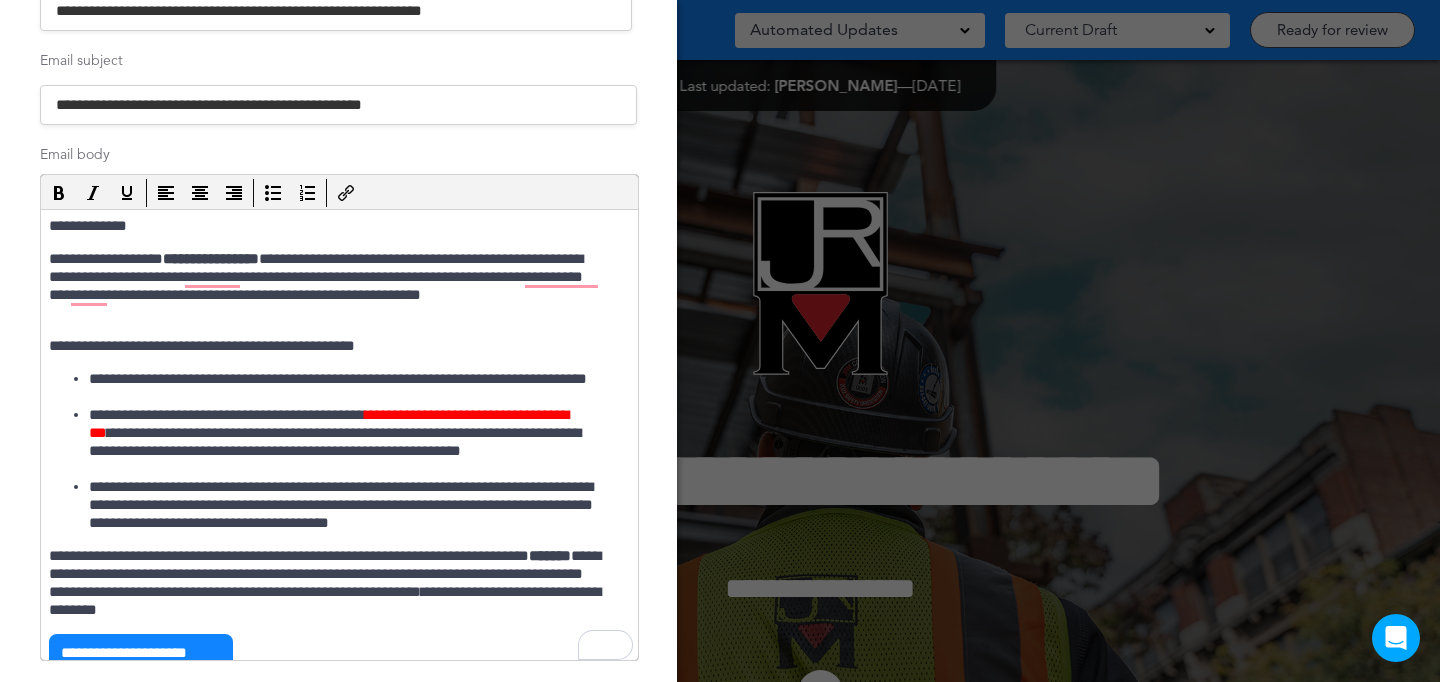 click on "**********" at bounding box center [329, 346] 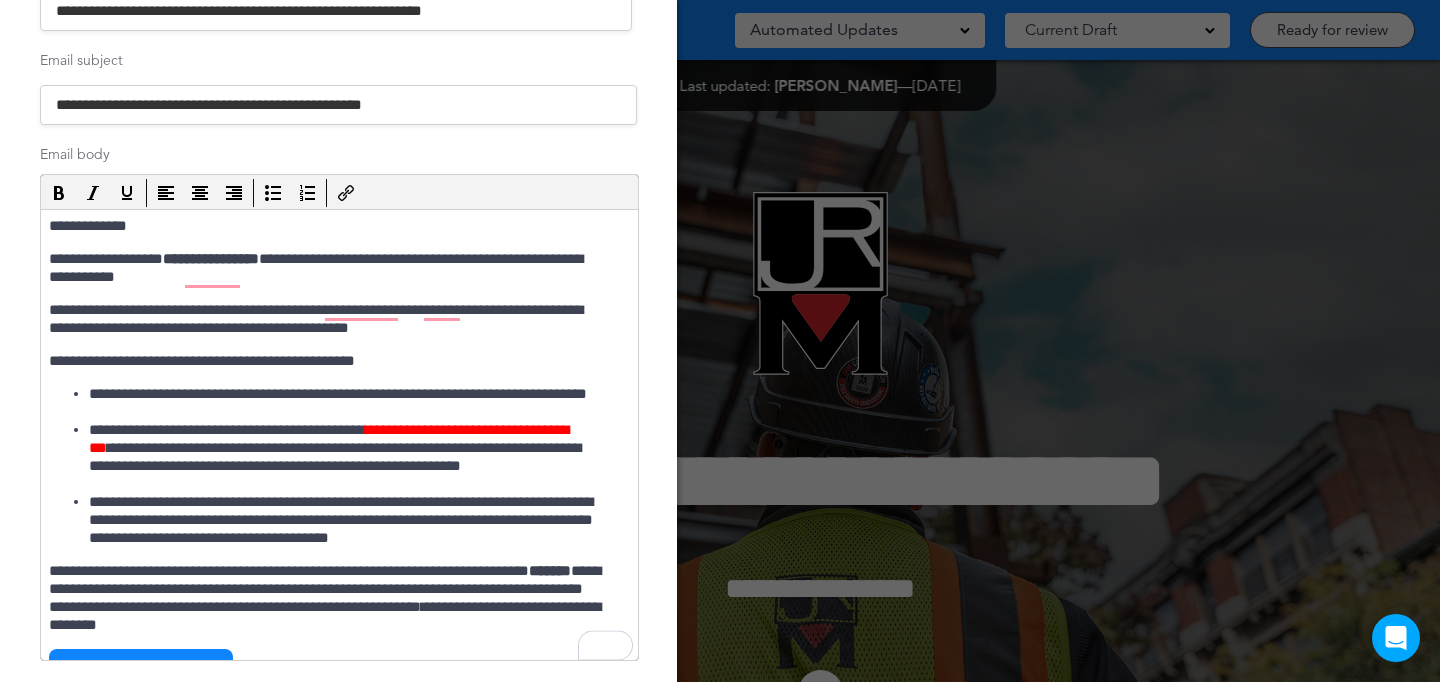 click on "**********" at bounding box center [329, 268] 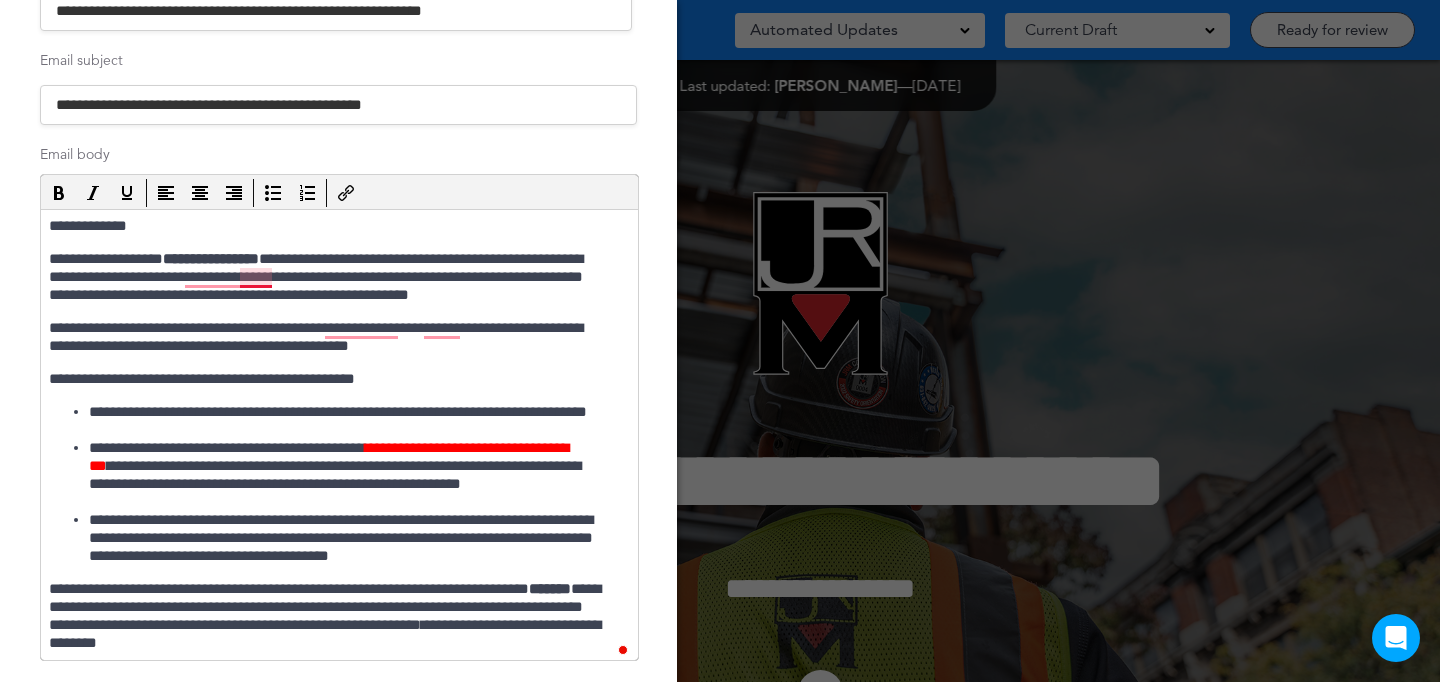 click on "**********" at bounding box center [329, 277] 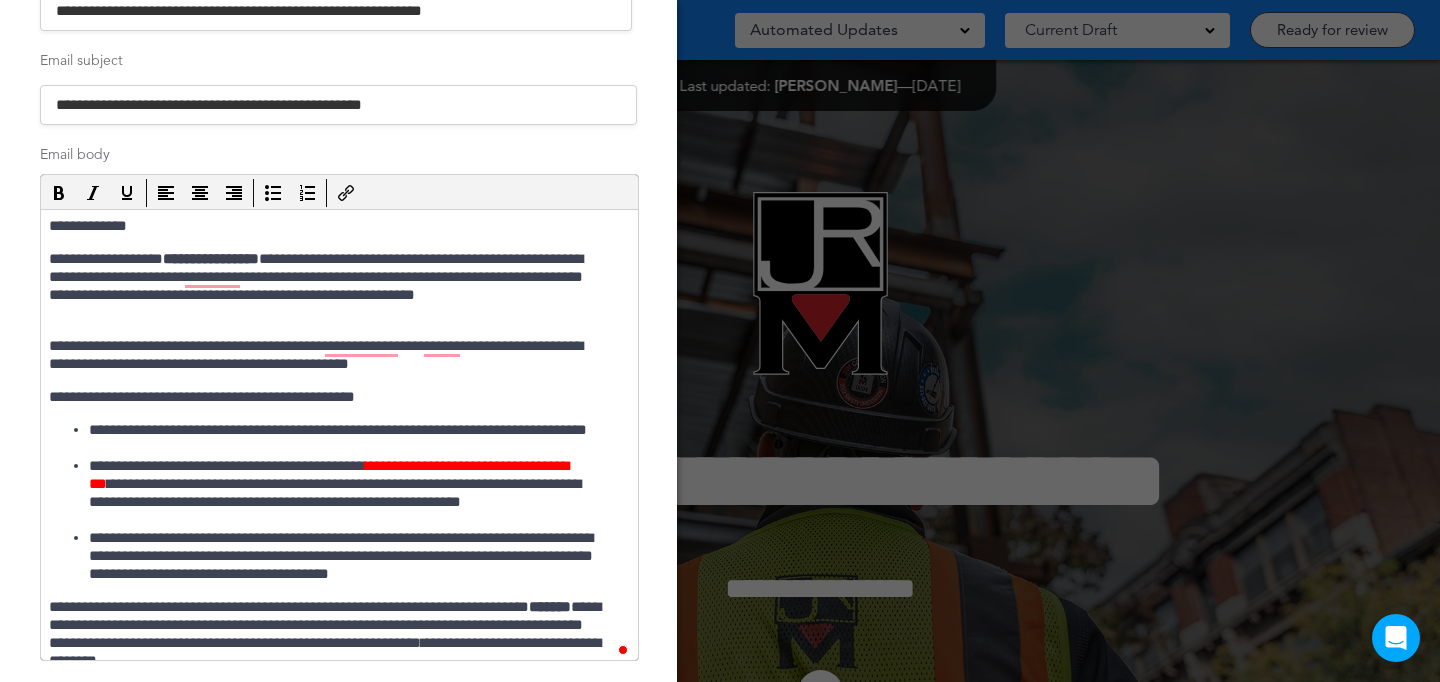 click on "**********" at bounding box center (329, 286) 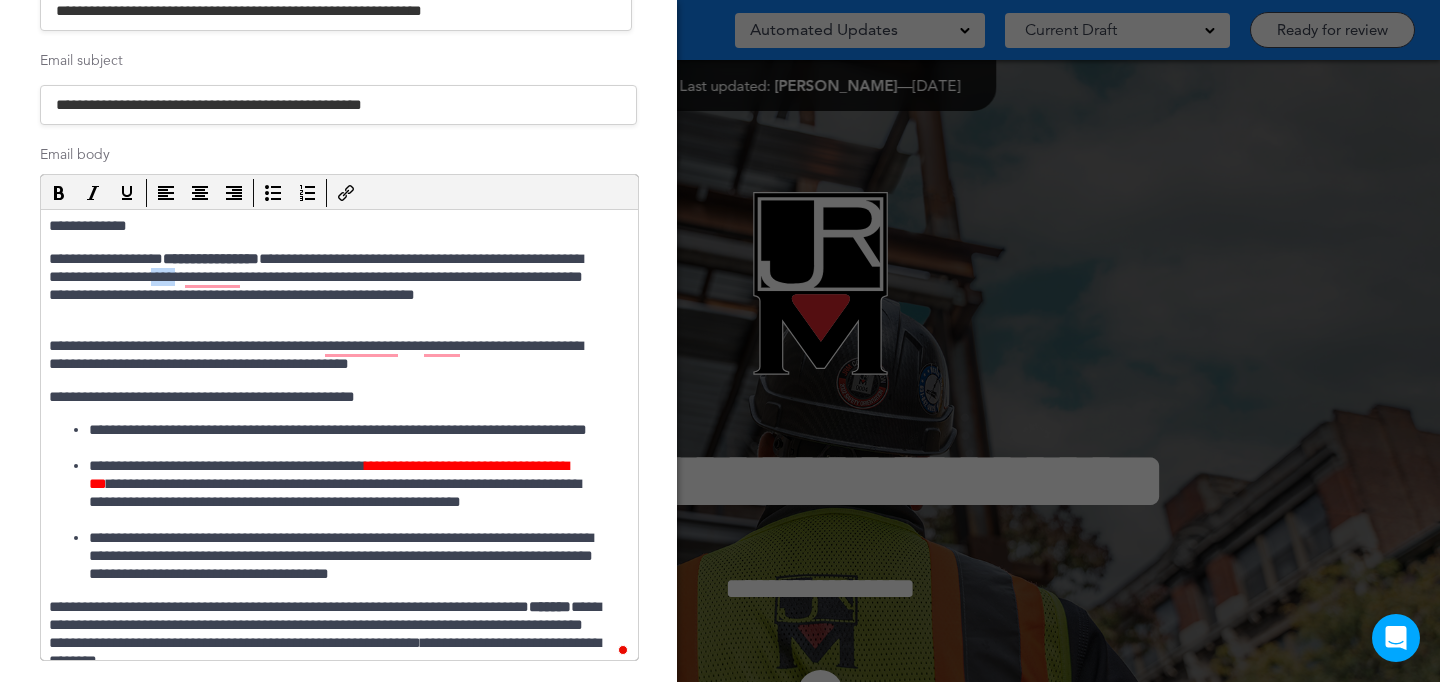 click on "**********" at bounding box center [329, 286] 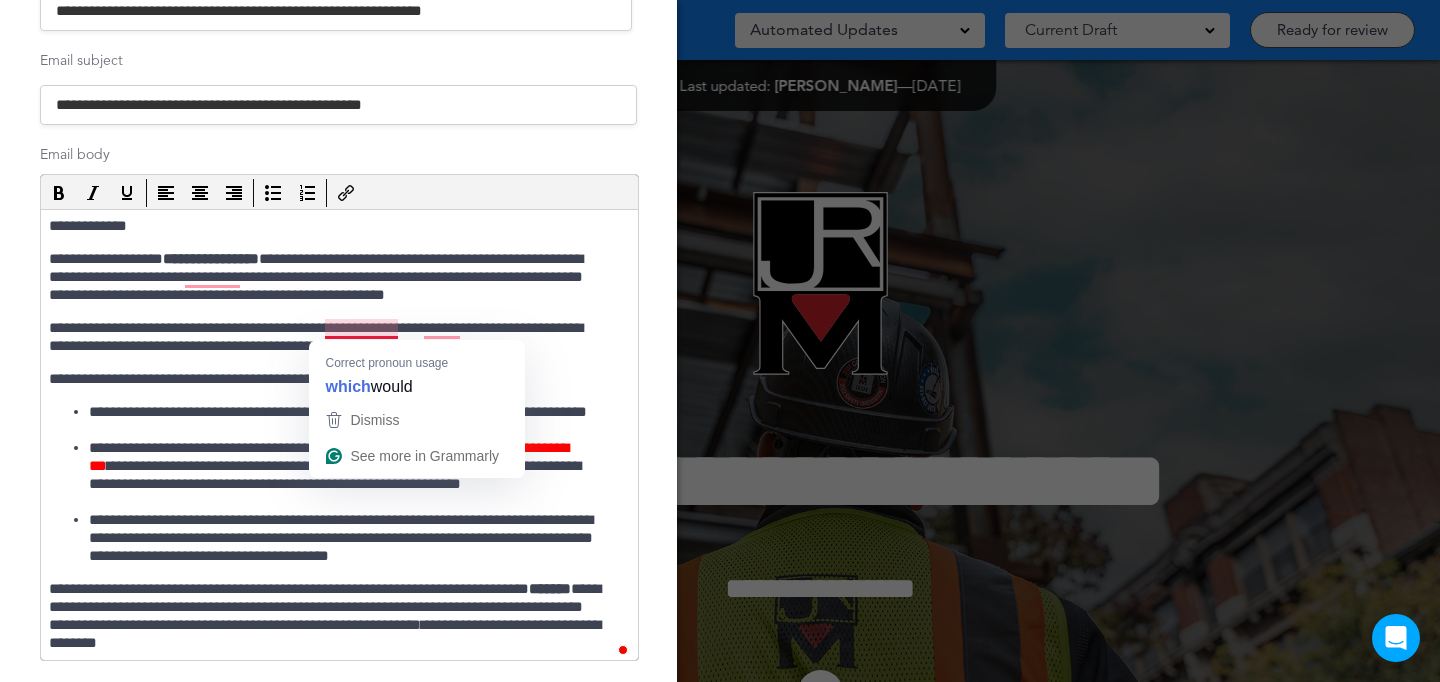 click on "**********" at bounding box center (339, 549) 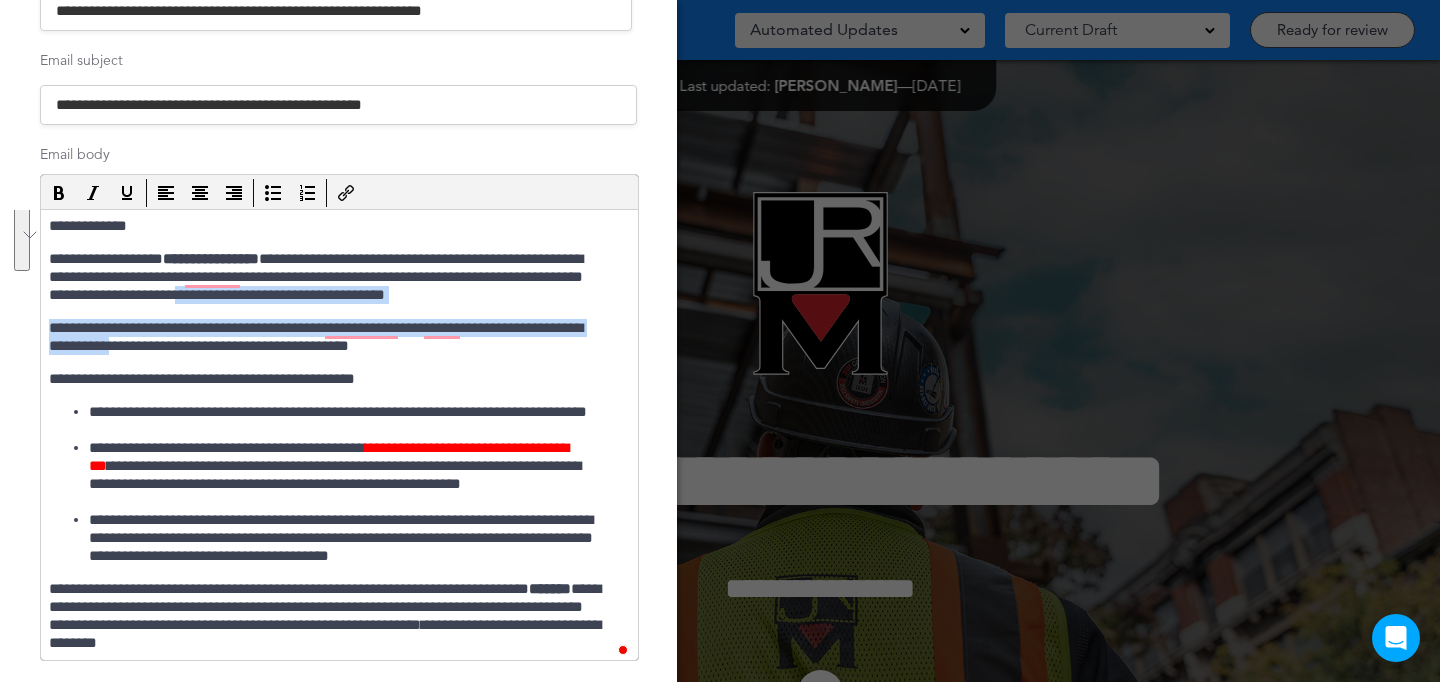 drag, startPoint x: 167, startPoint y: 345, endPoint x: 342, endPoint y: 297, distance: 181.4635 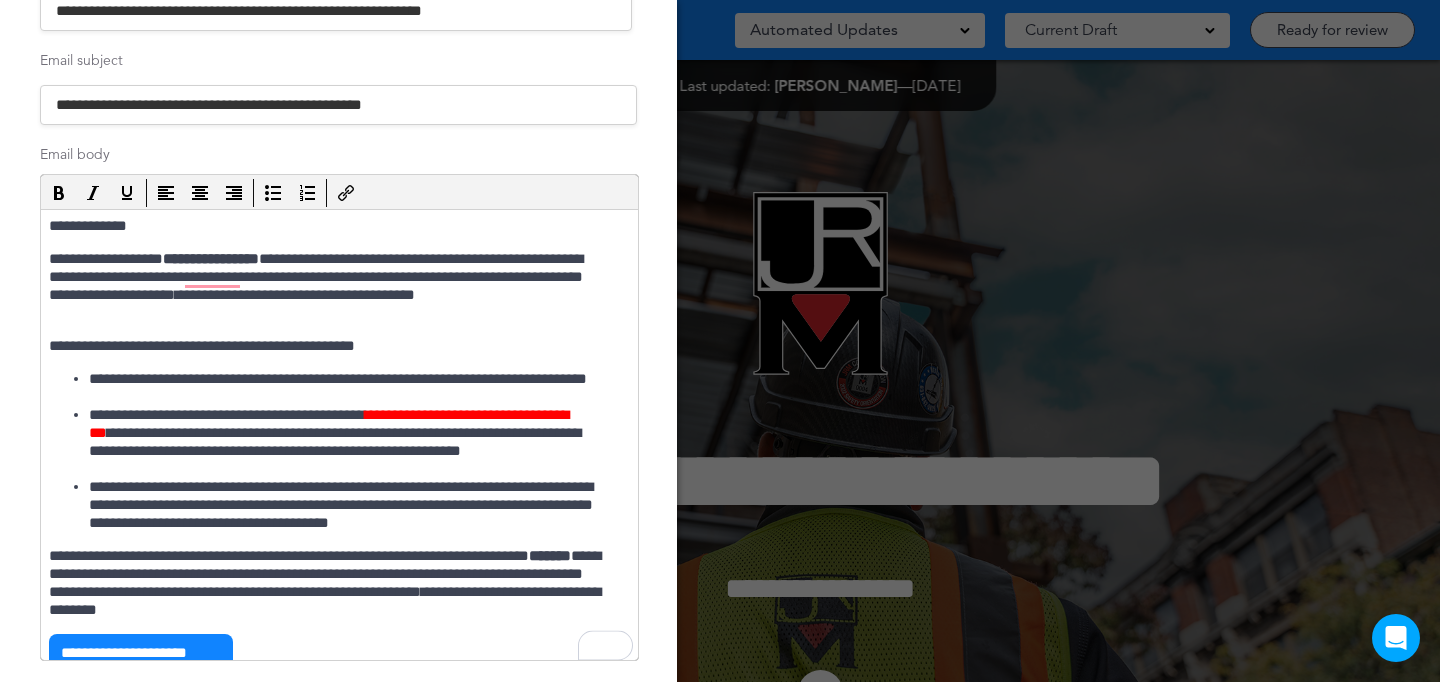 click on "**********" at bounding box center [329, 286] 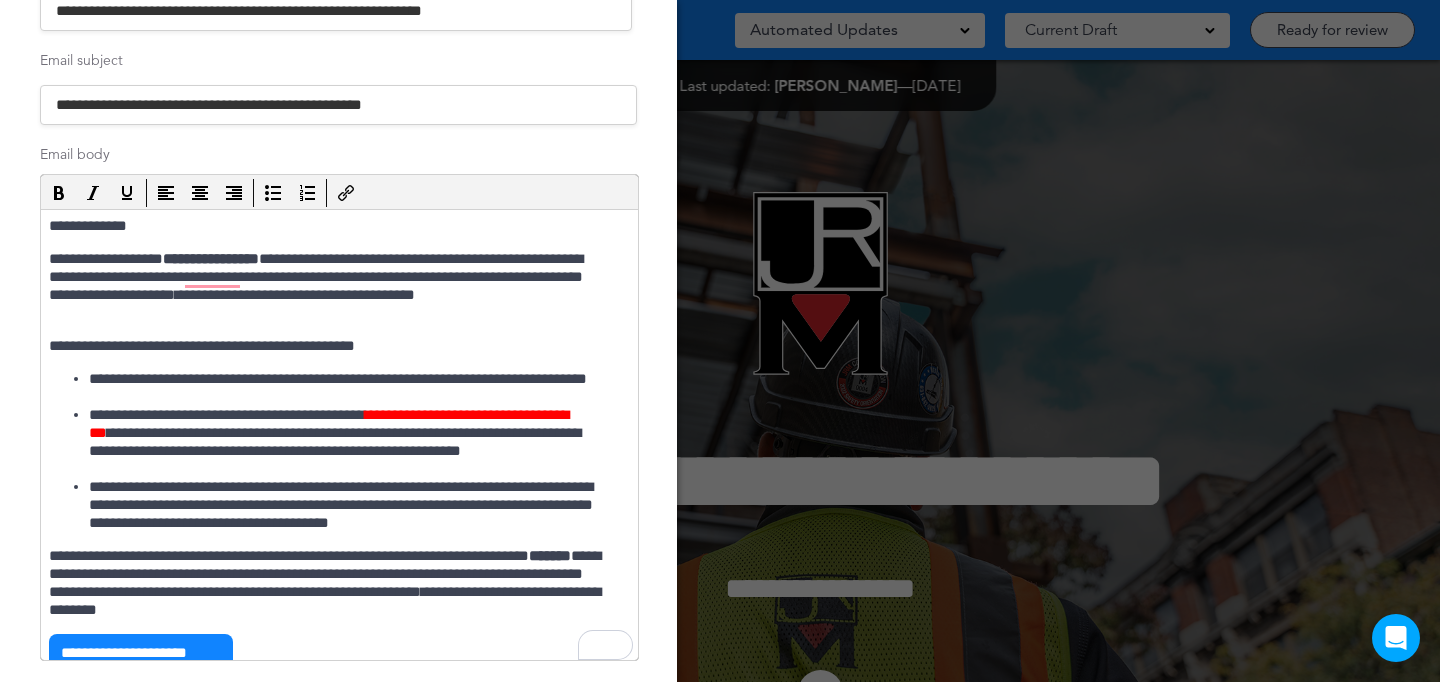 scroll, scrollTop: 11, scrollLeft: 0, axis: vertical 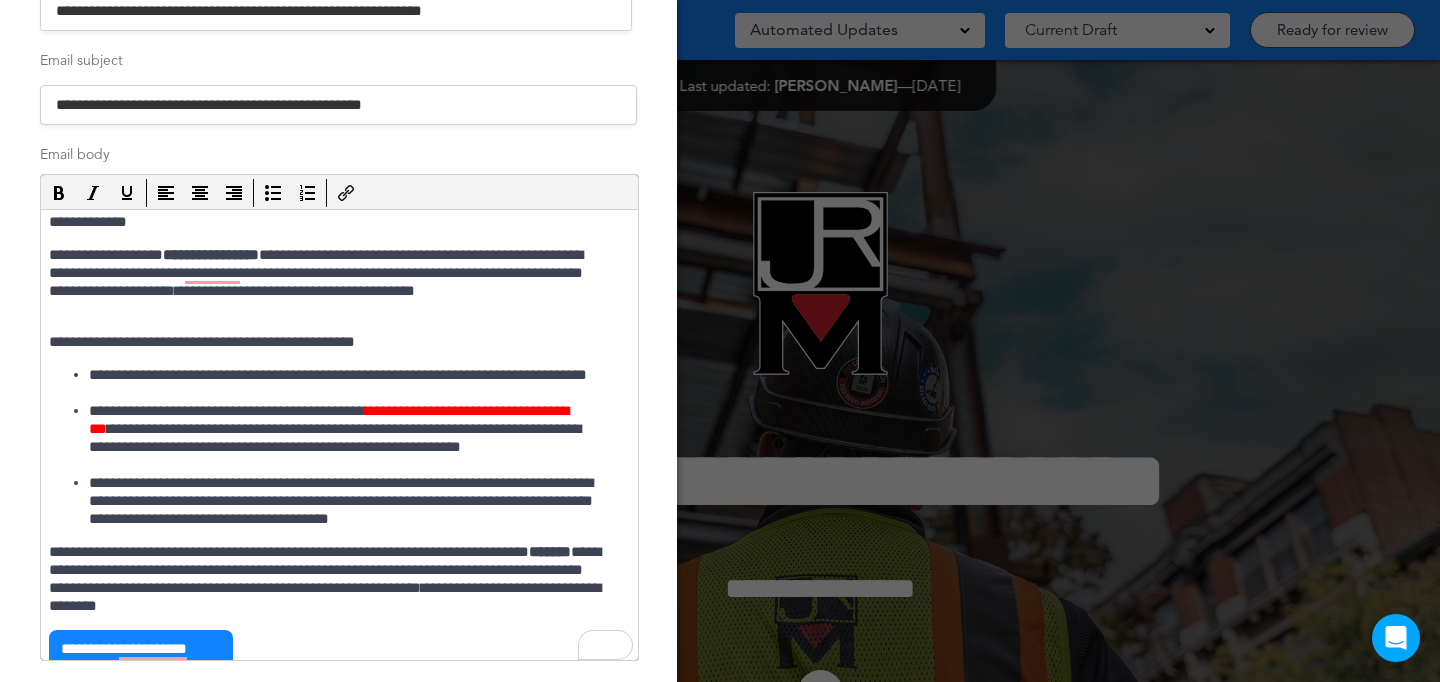 click on "**********" at bounding box center (329, 282) 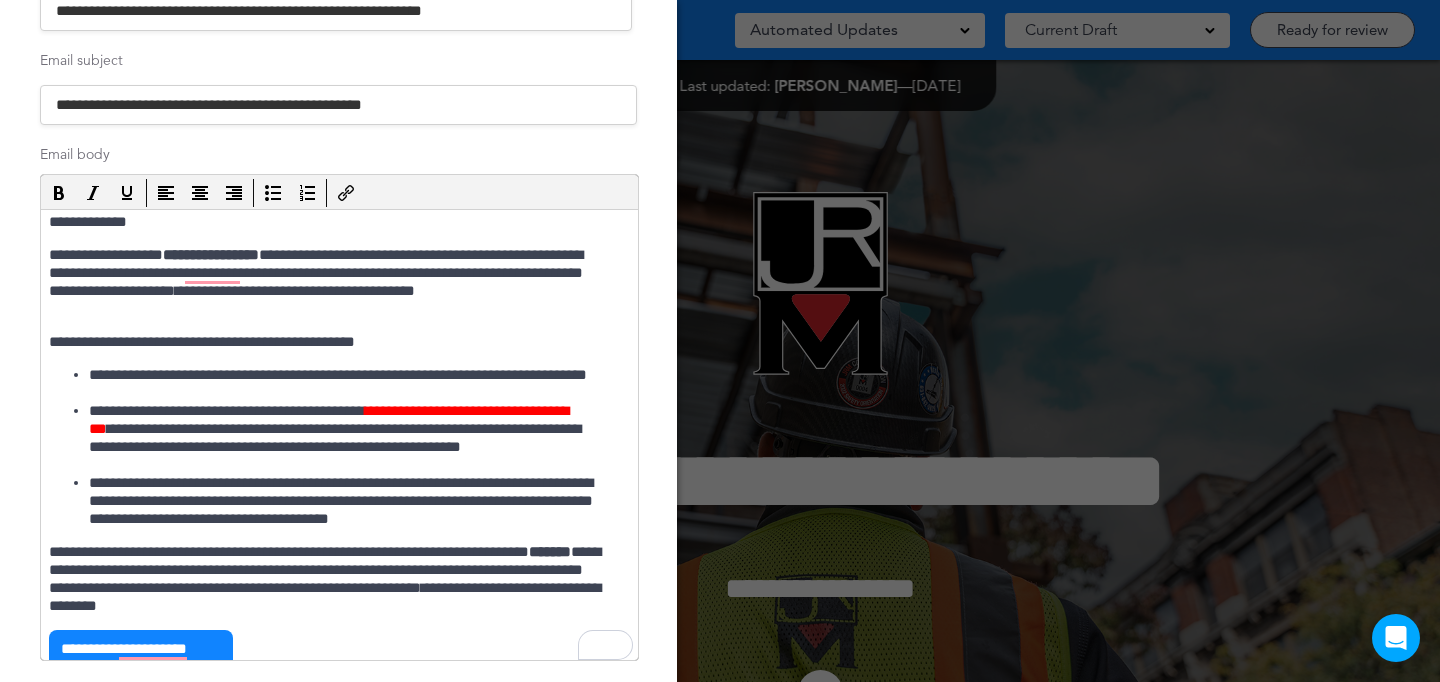 scroll, scrollTop: 16, scrollLeft: 0, axis: vertical 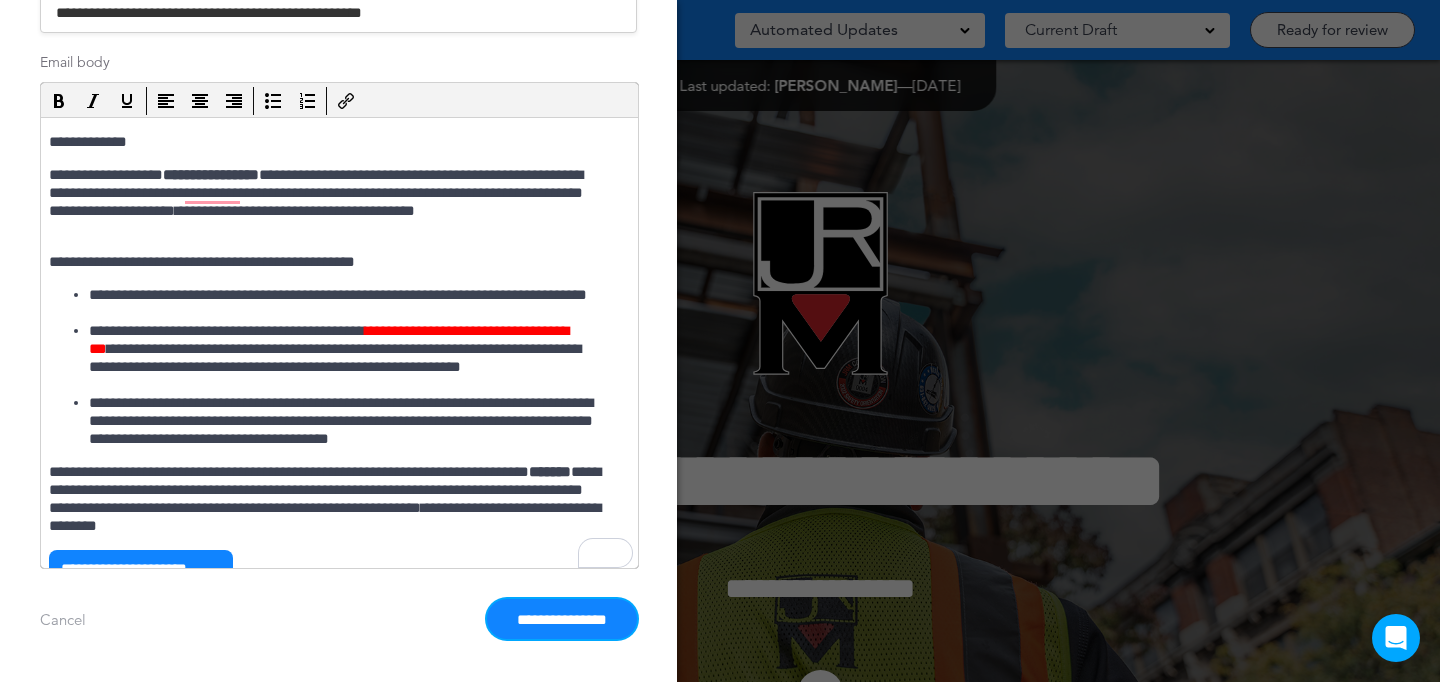 click on "**********" at bounding box center (562, 619) 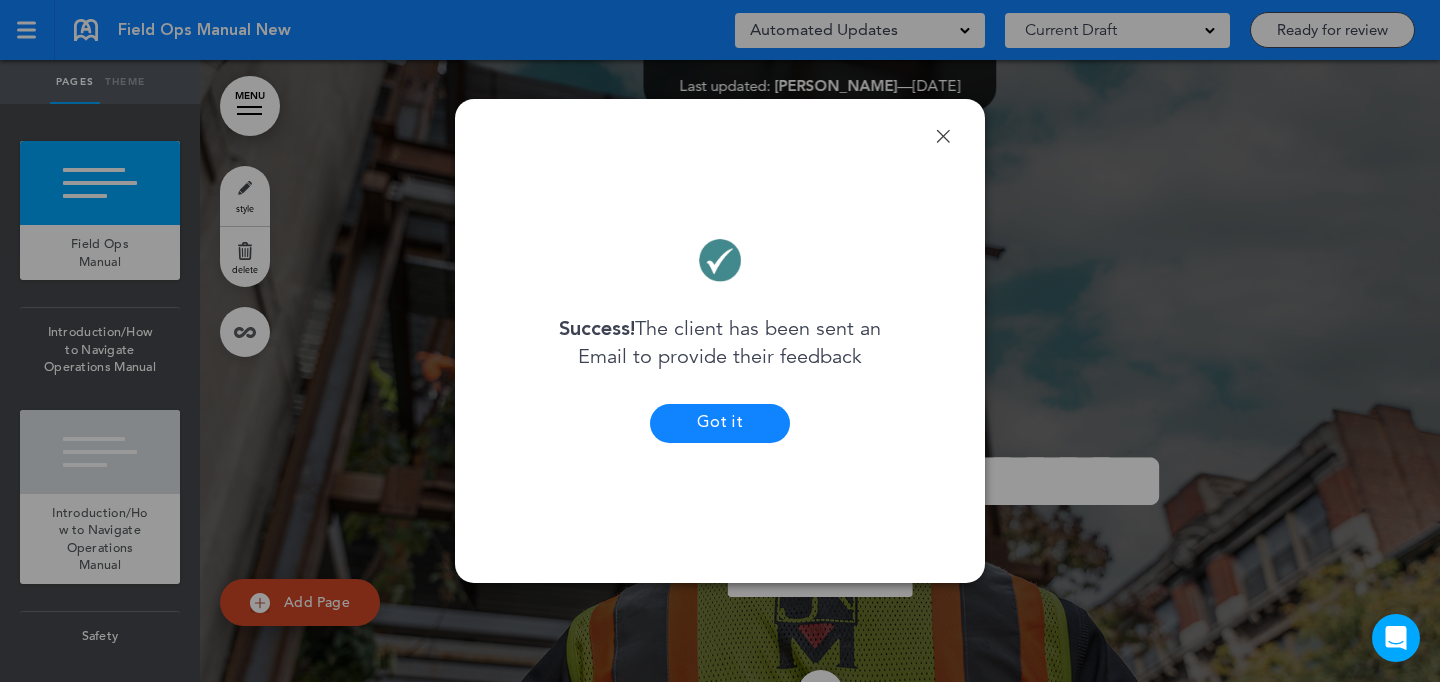 click on "Got it" at bounding box center (720, 423) 